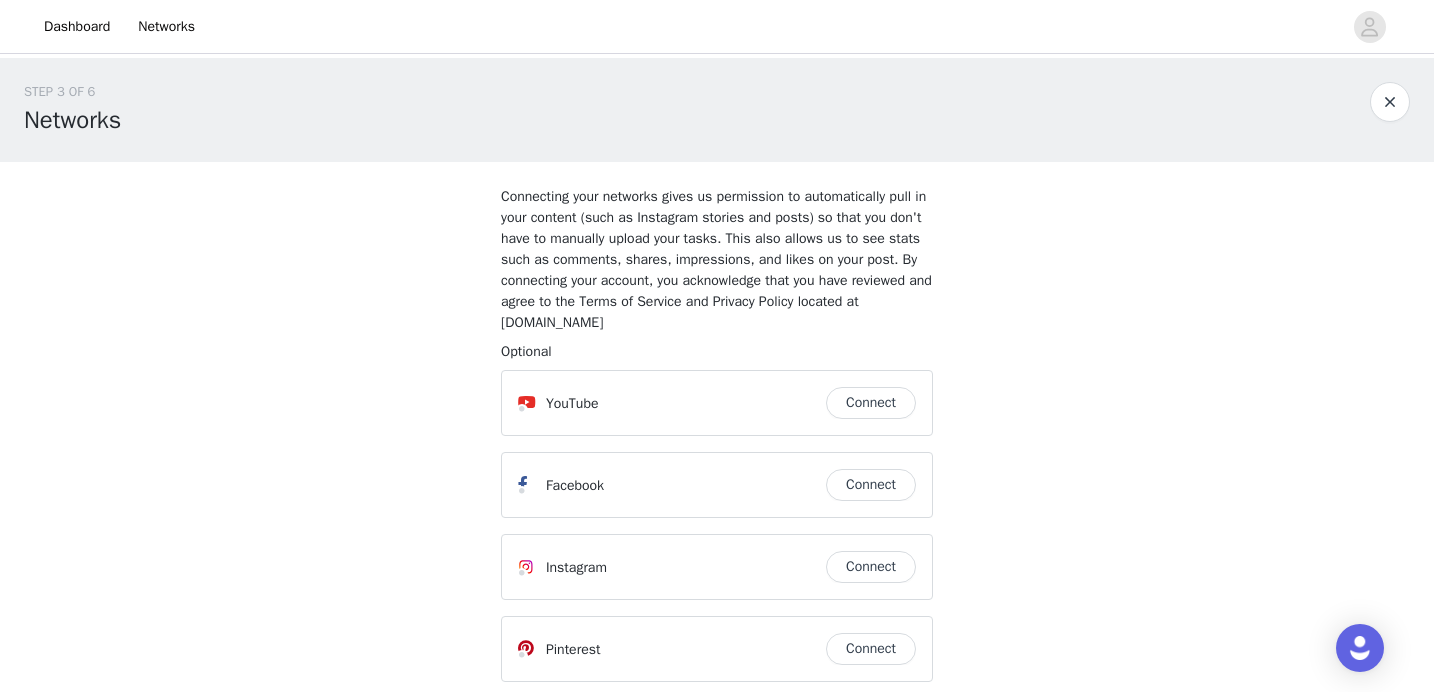 scroll, scrollTop: 83, scrollLeft: 0, axis: vertical 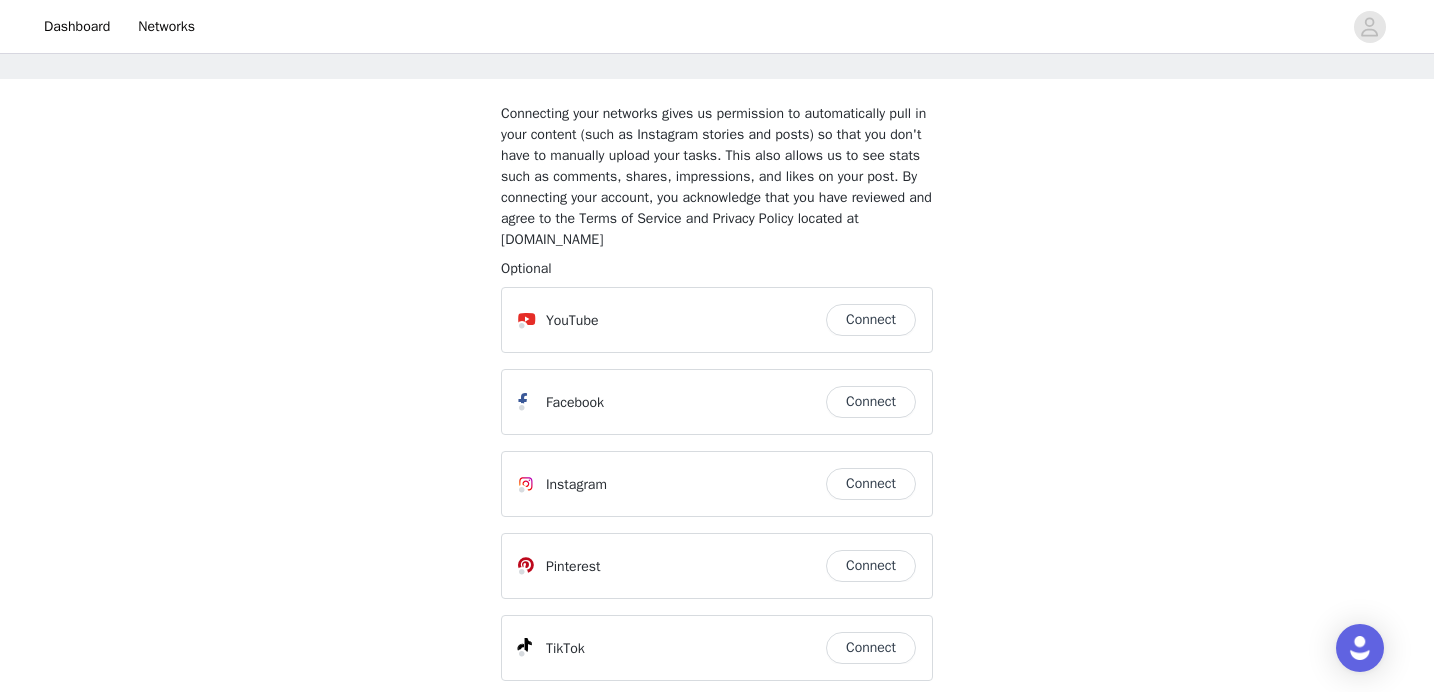 click on "Connect" at bounding box center (871, 484) 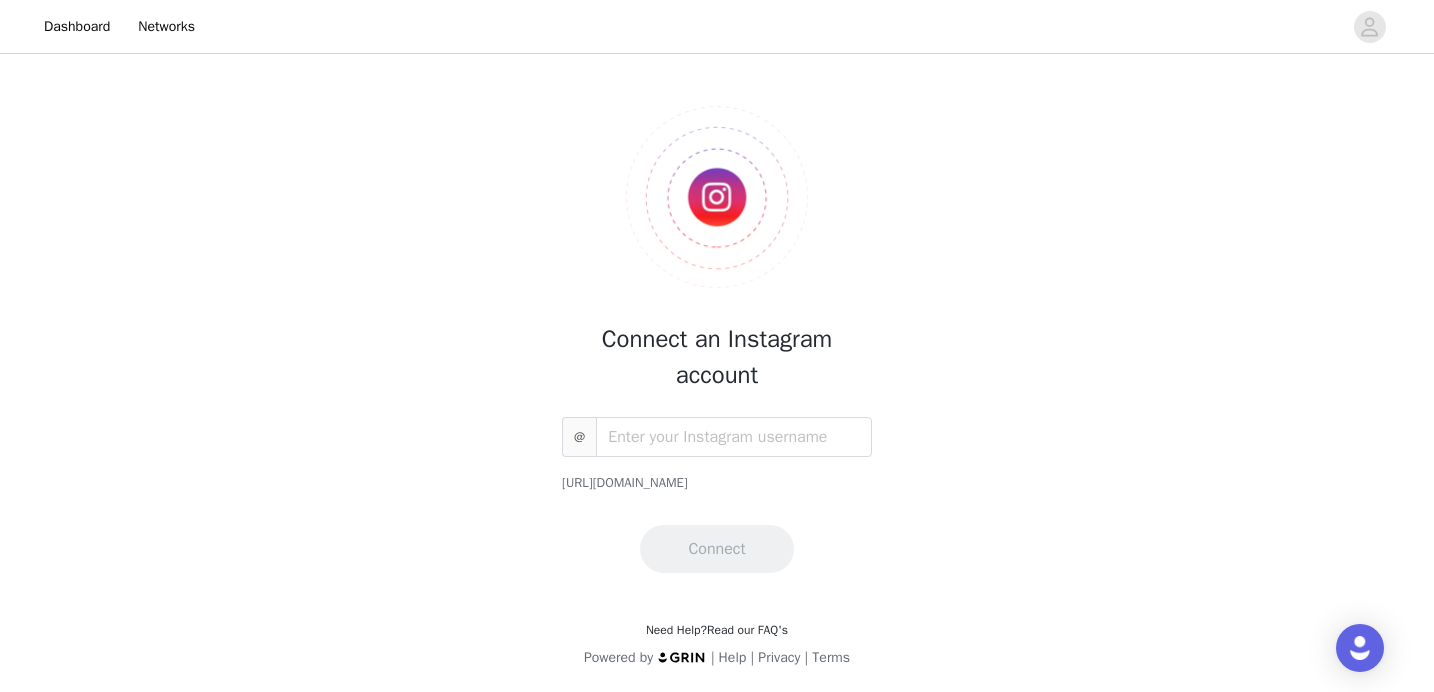 scroll, scrollTop: 0, scrollLeft: 0, axis: both 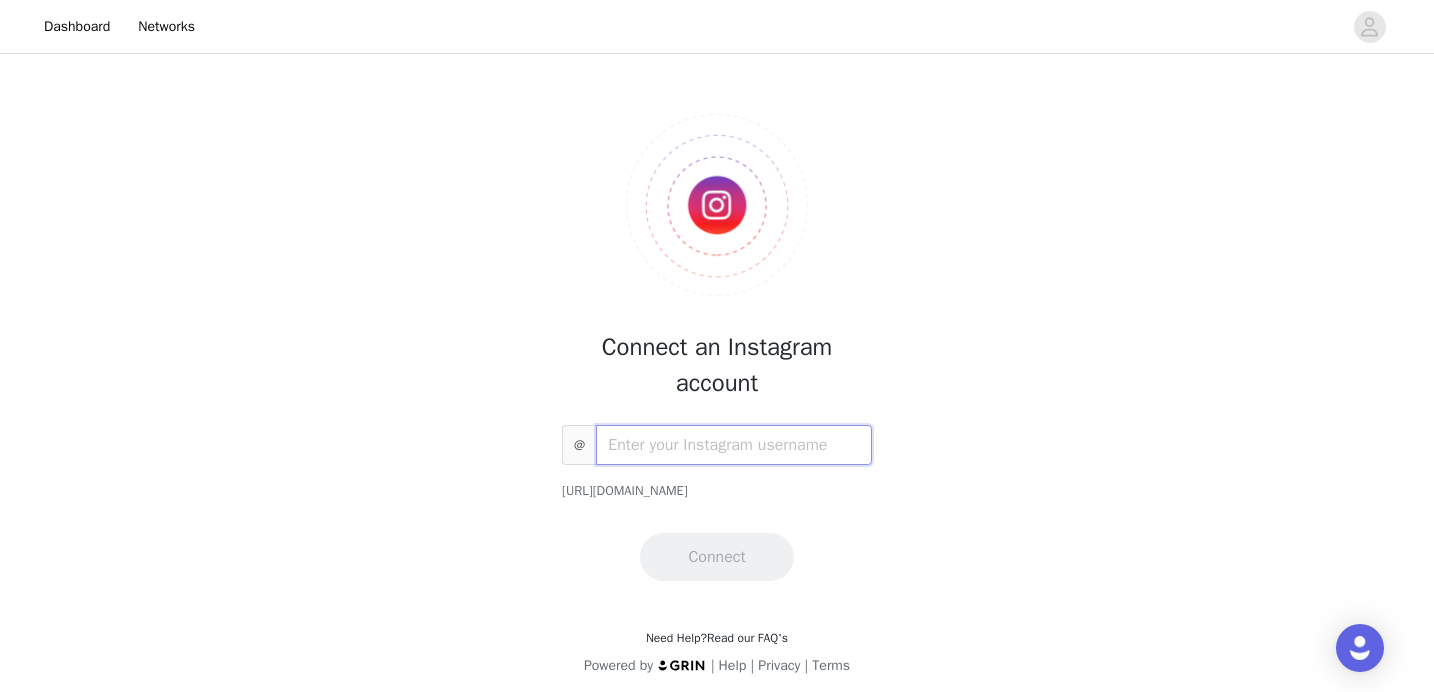 click at bounding box center (734, 445) 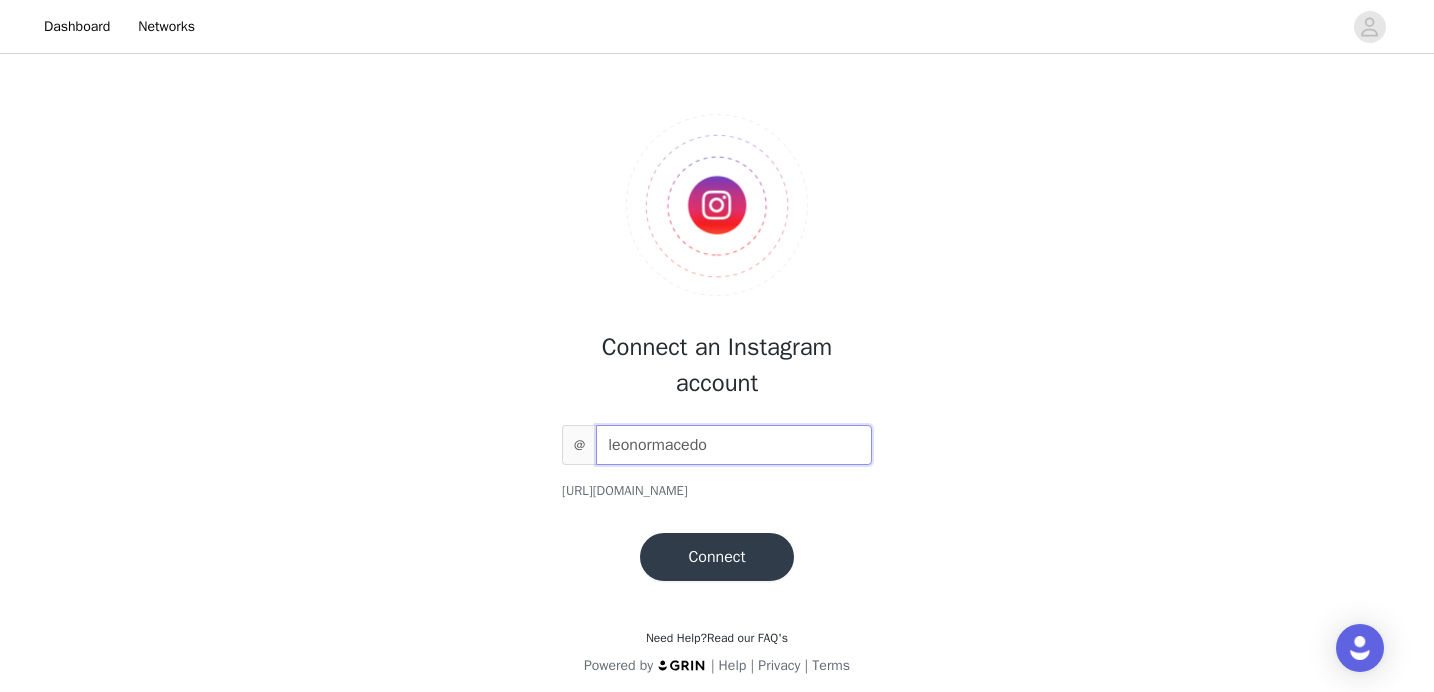type on "leonormacedo" 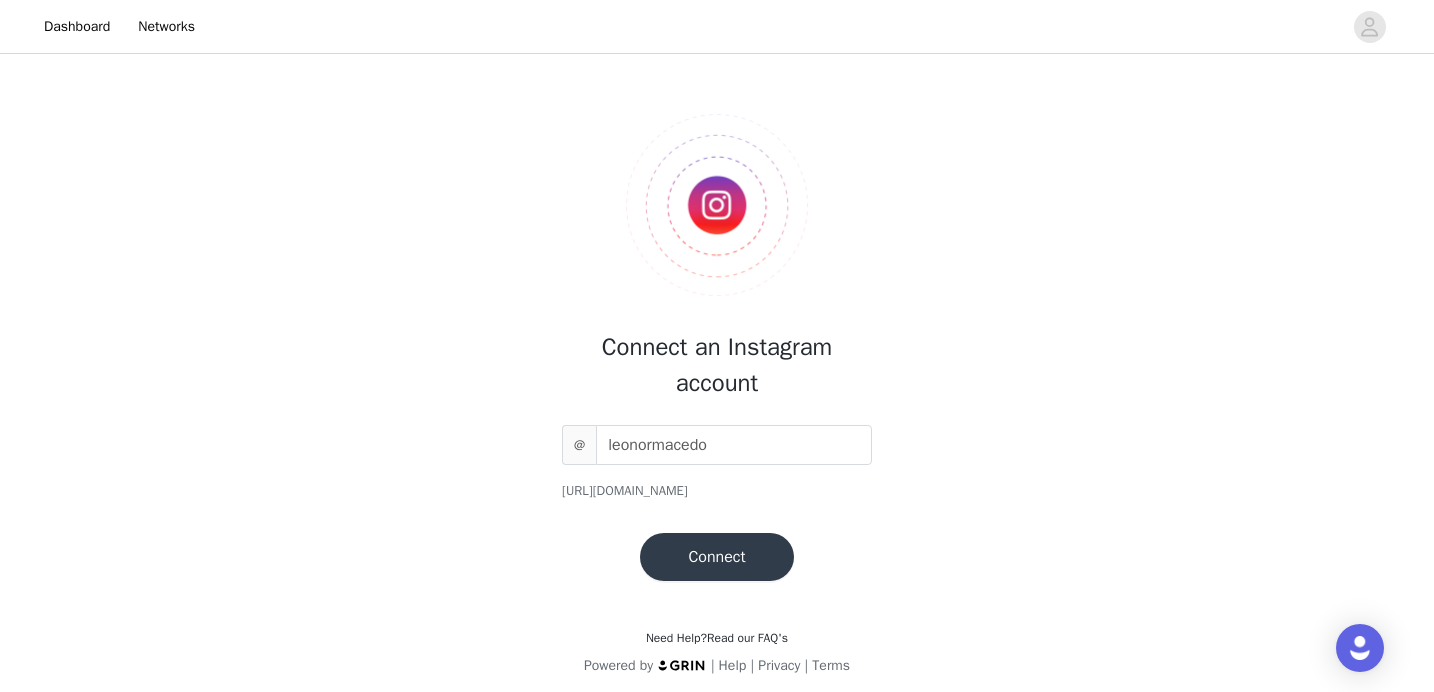 click on "Connect" at bounding box center [716, 557] 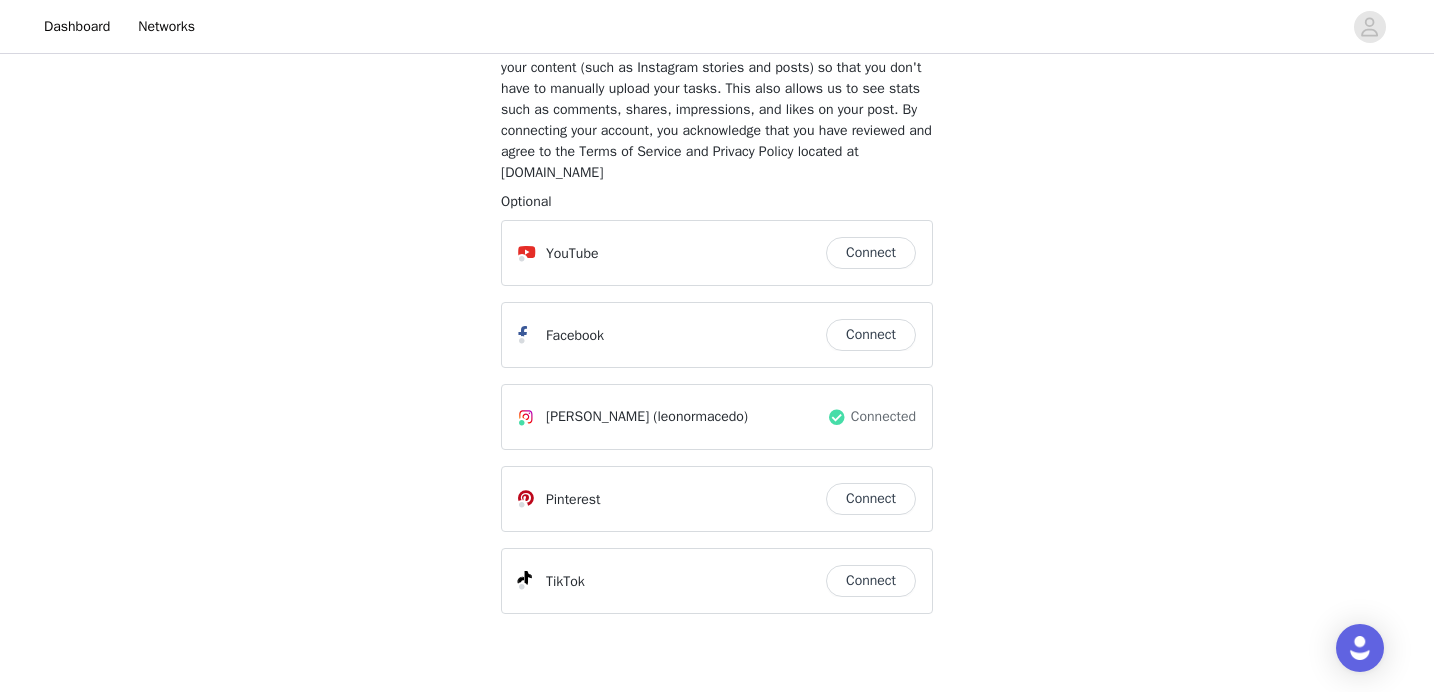scroll, scrollTop: 156, scrollLeft: 0, axis: vertical 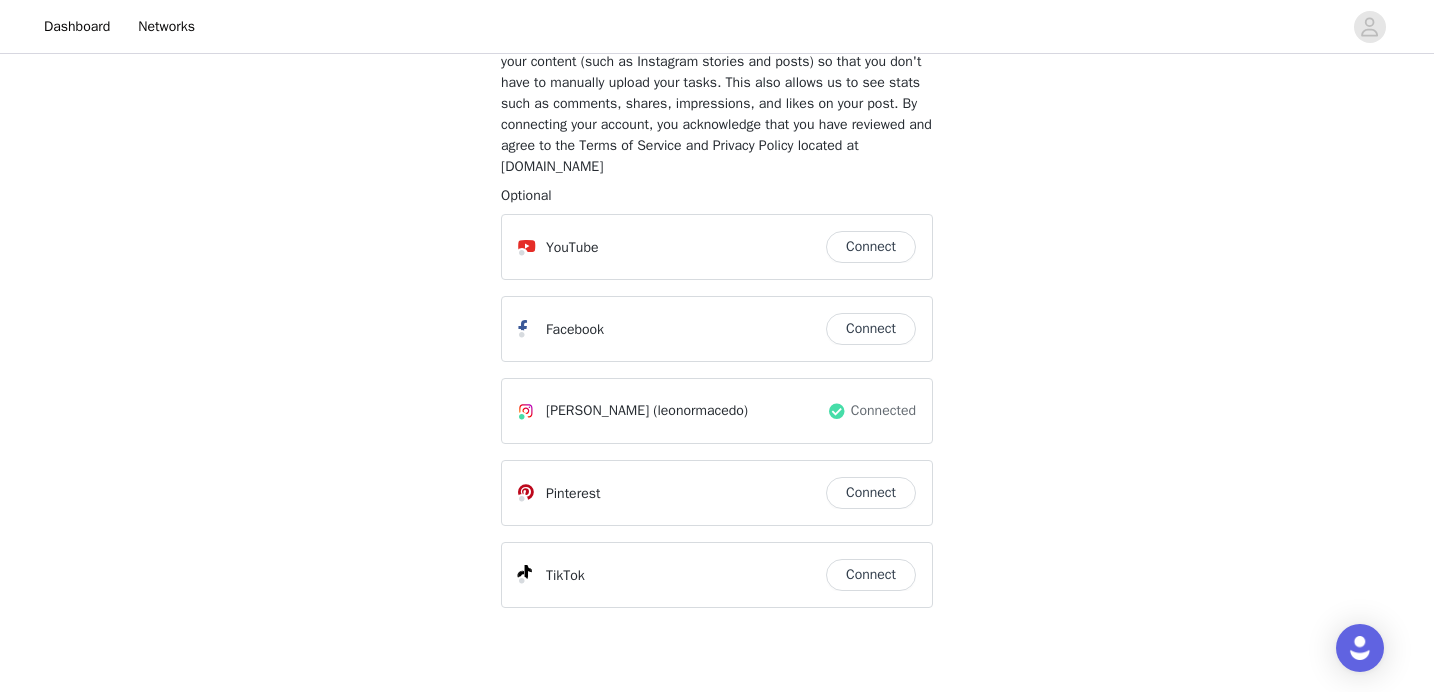 click on "Connect" at bounding box center (871, 575) 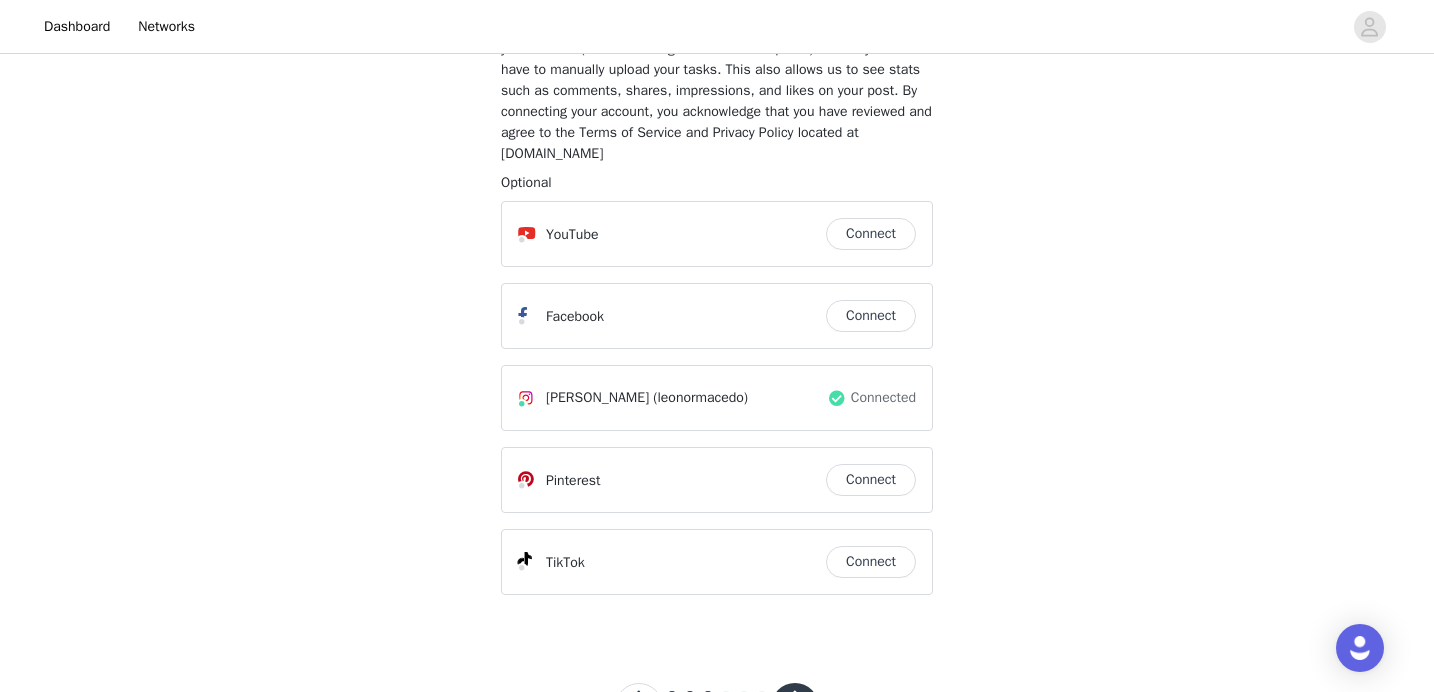 scroll, scrollTop: 210, scrollLeft: 0, axis: vertical 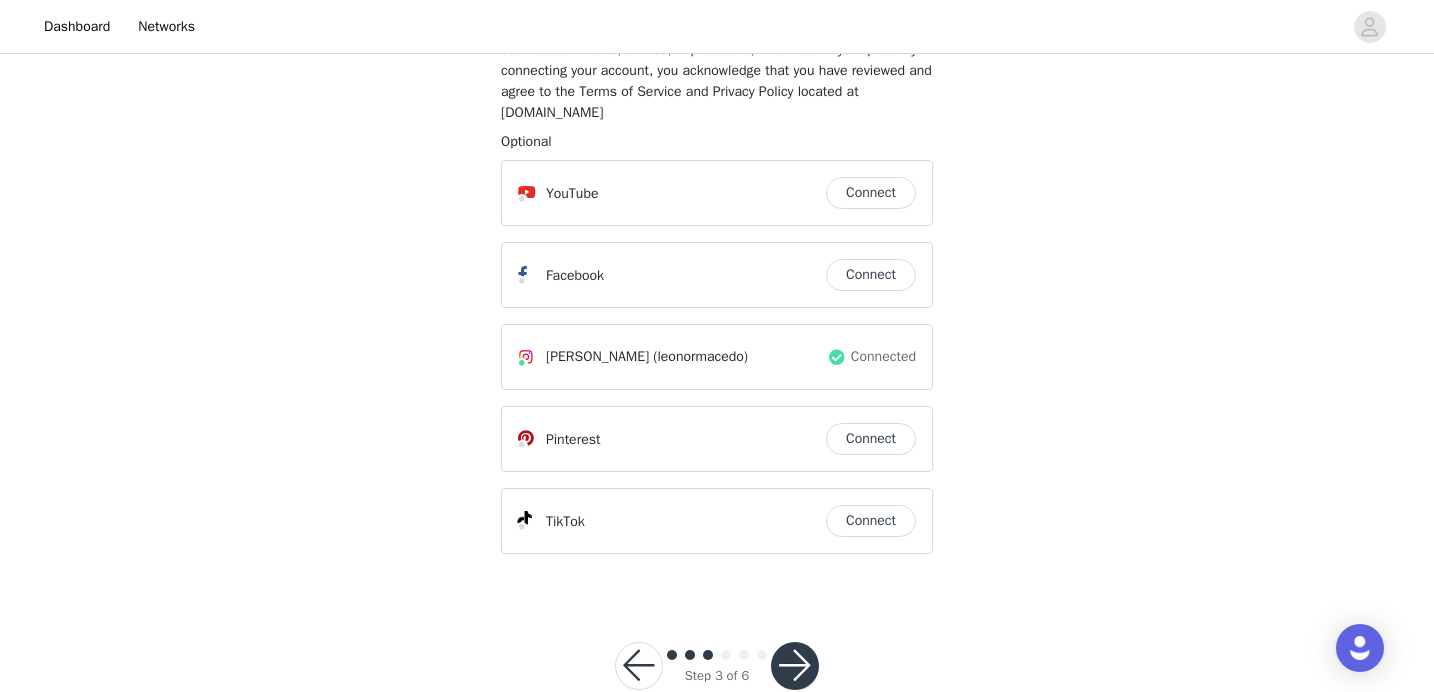 click on "Connect" at bounding box center (871, 521) 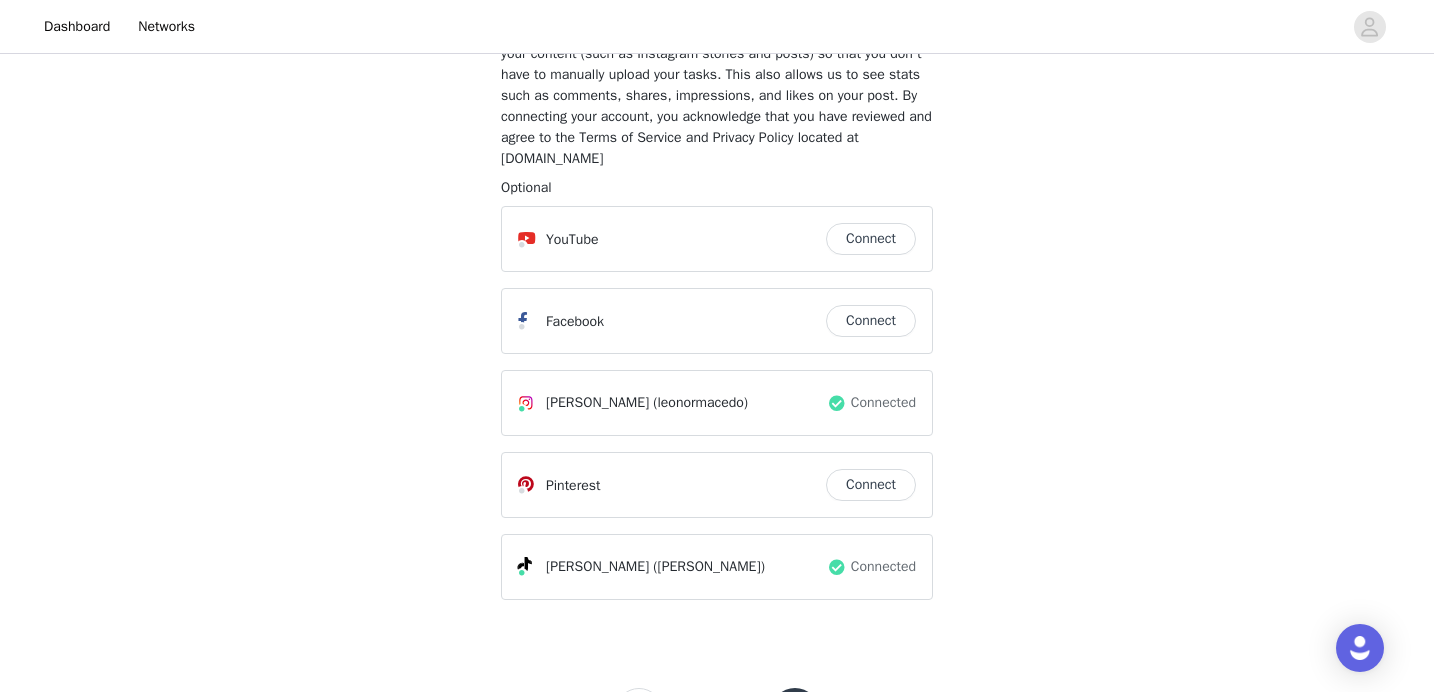 scroll, scrollTop: 255, scrollLeft: 0, axis: vertical 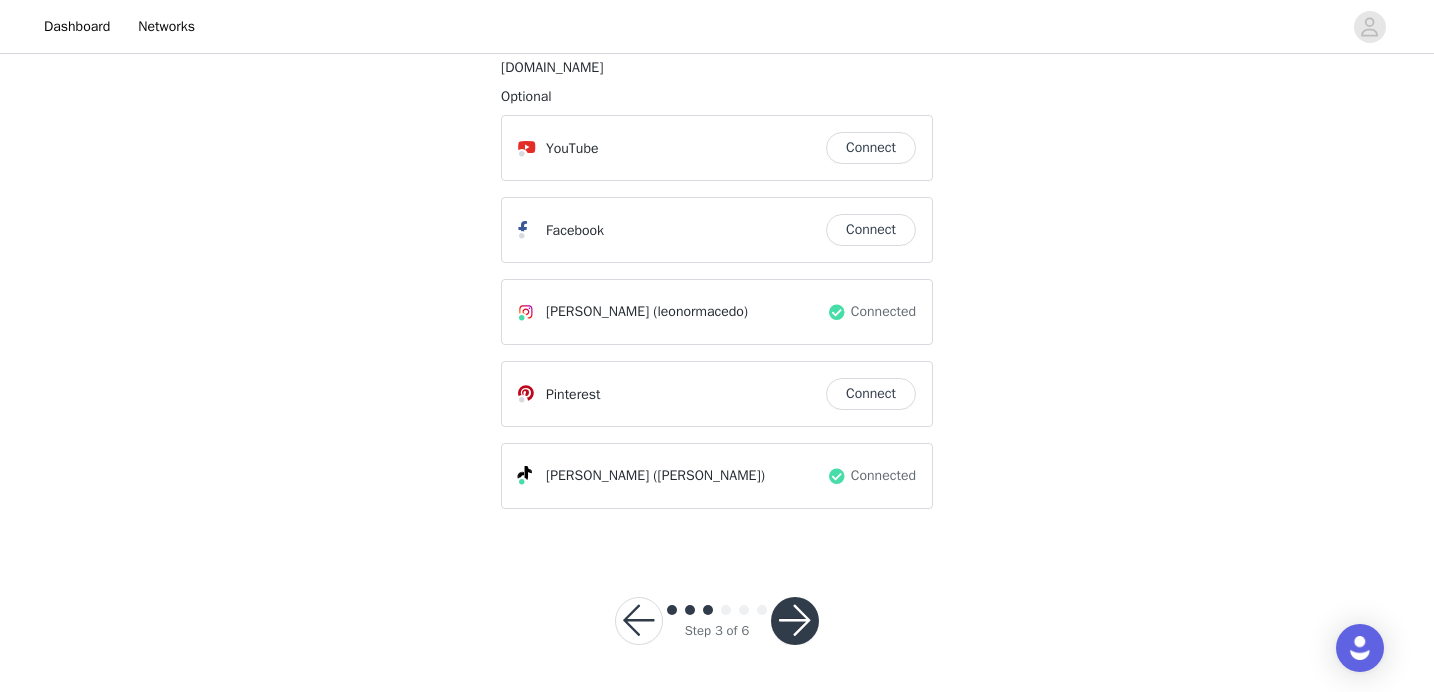 click at bounding box center (795, 621) 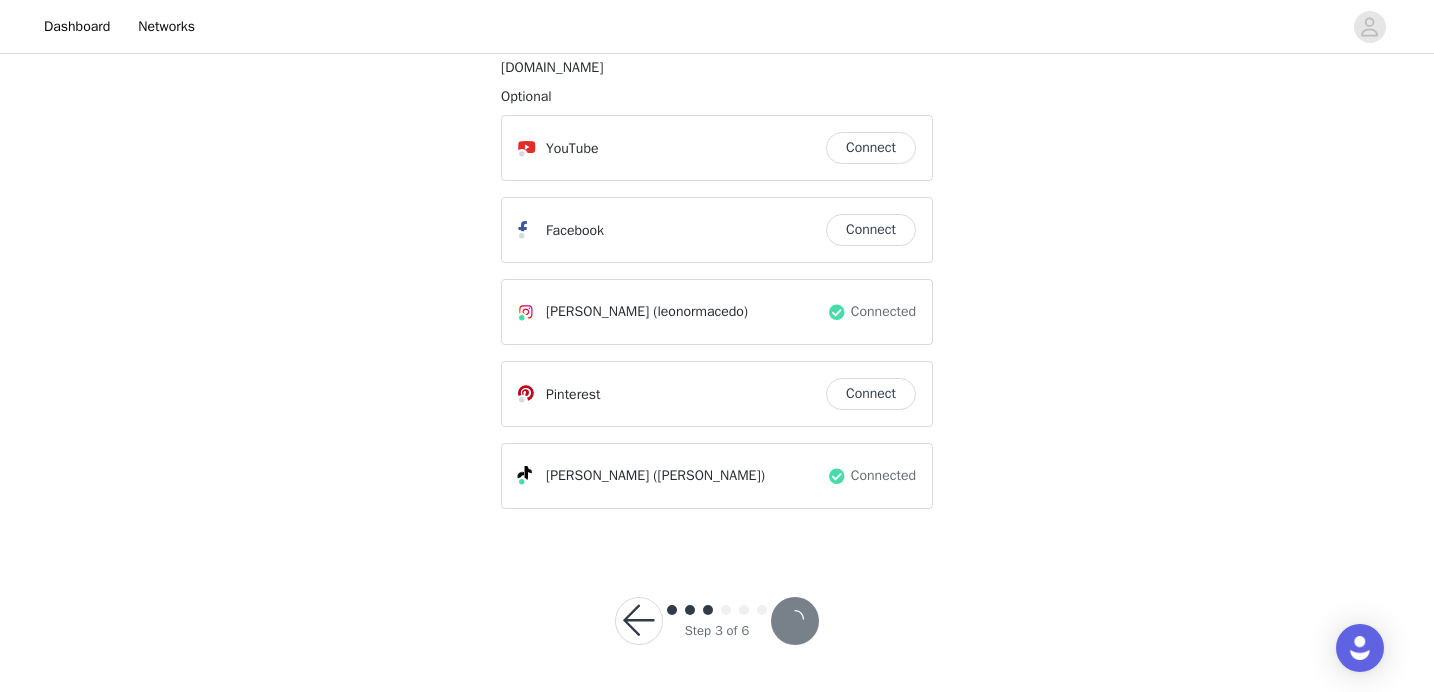 scroll, scrollTop: 0, scrollLeft: 0, axis: both 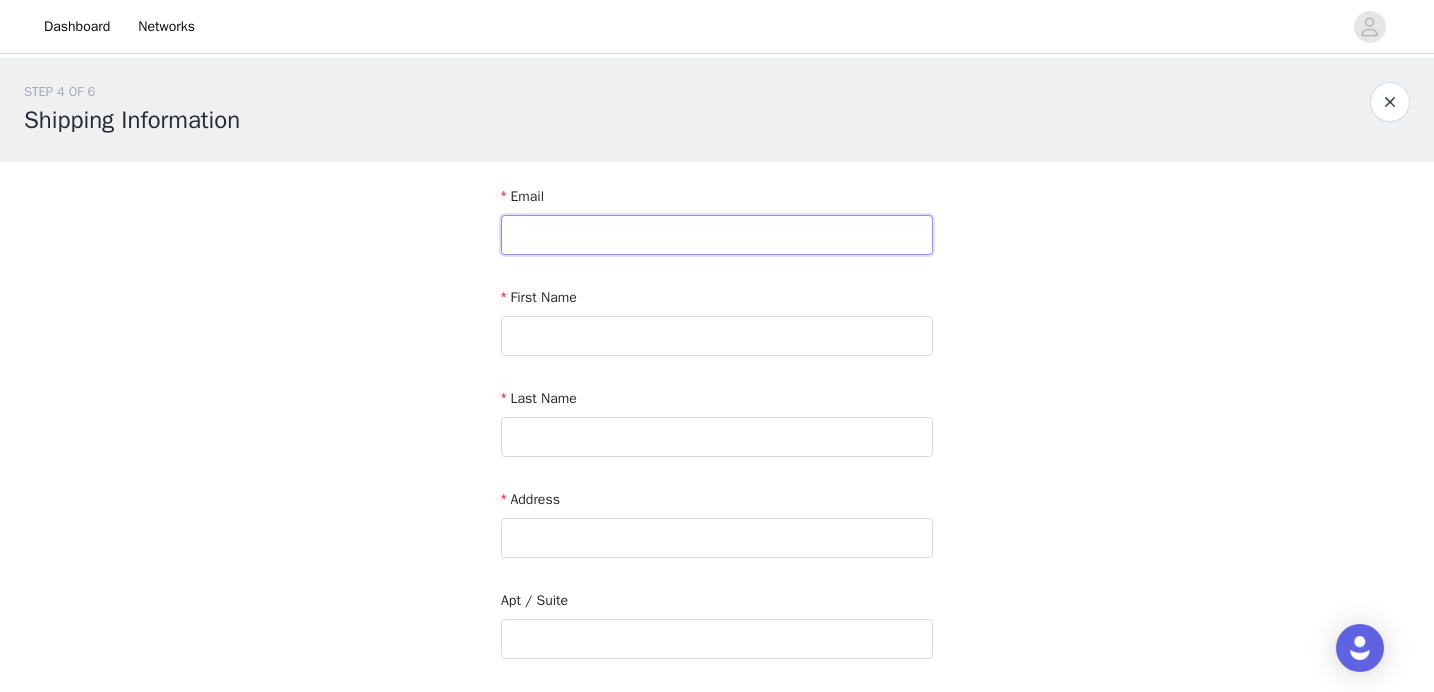 click at bounding box center [717, 235] 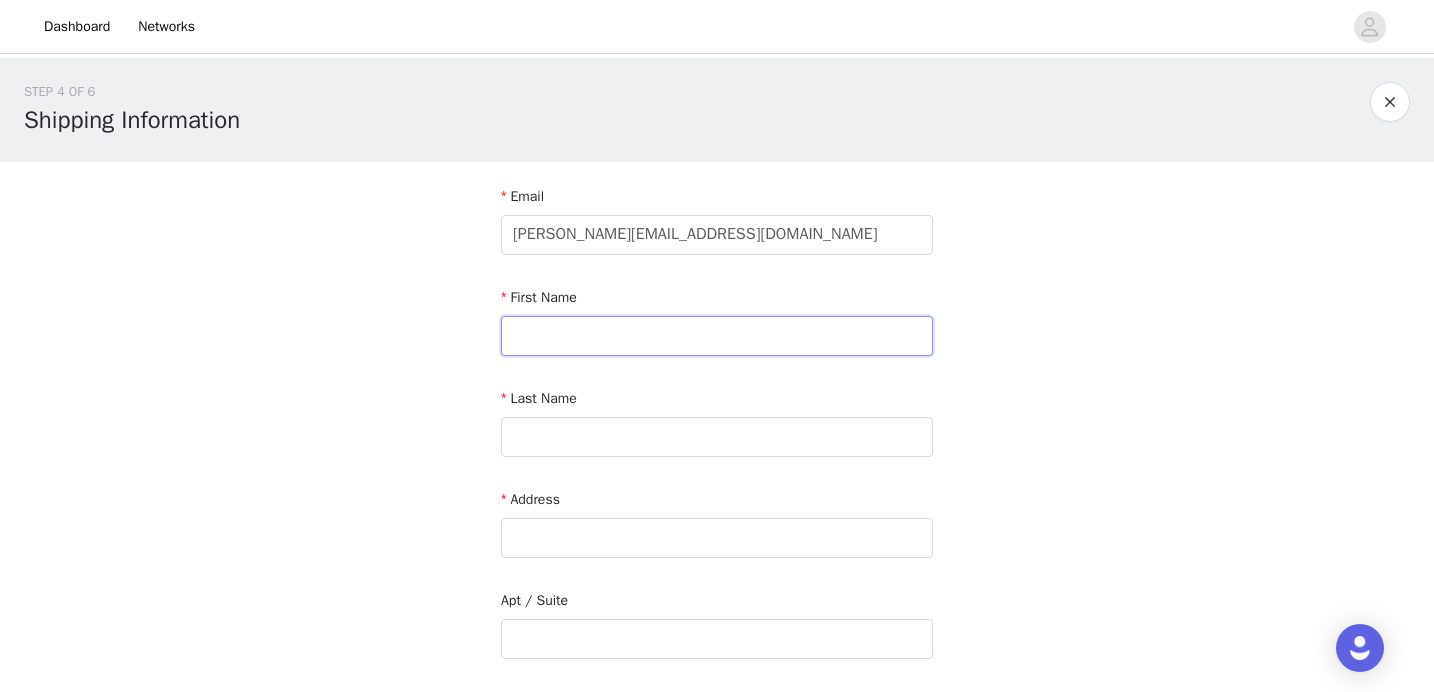 type on "[PERSON_NAME]" 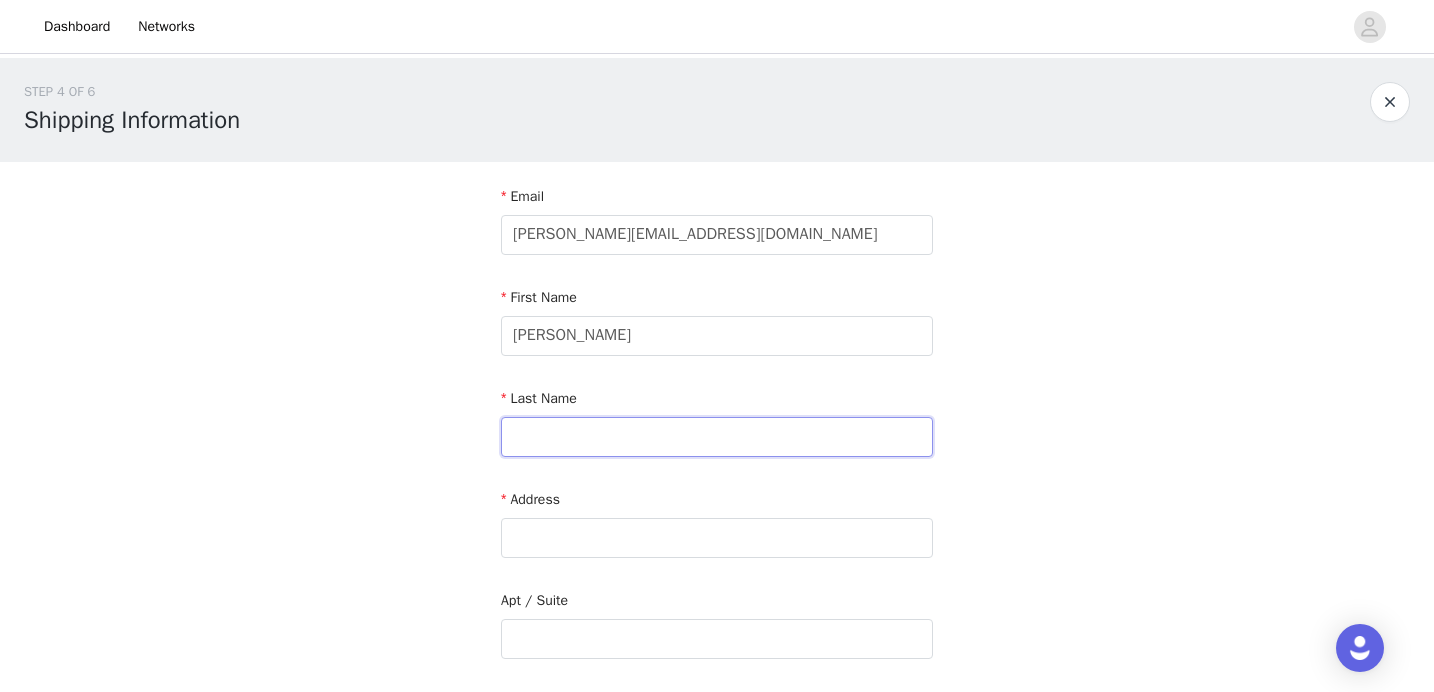 type on "[PERSON_NAME]" 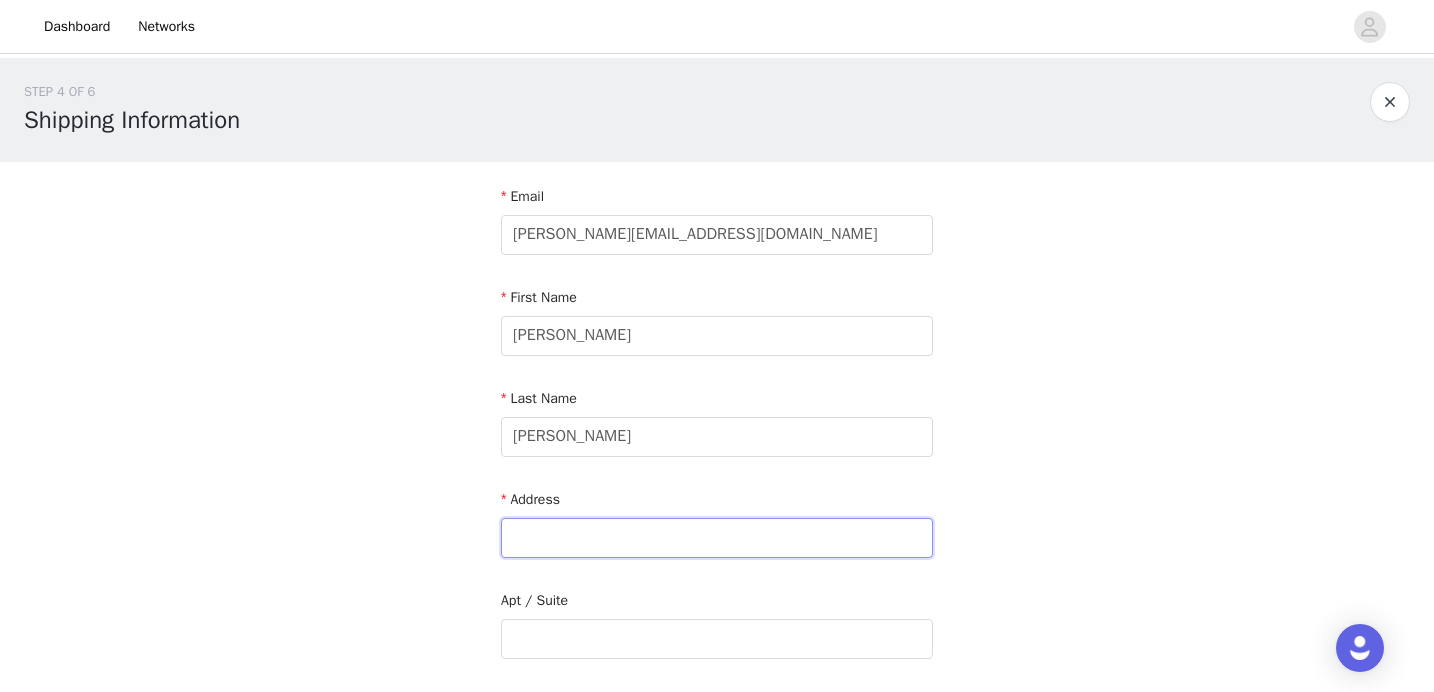 type on "U 1606  1328 Gold Coast Hwy" 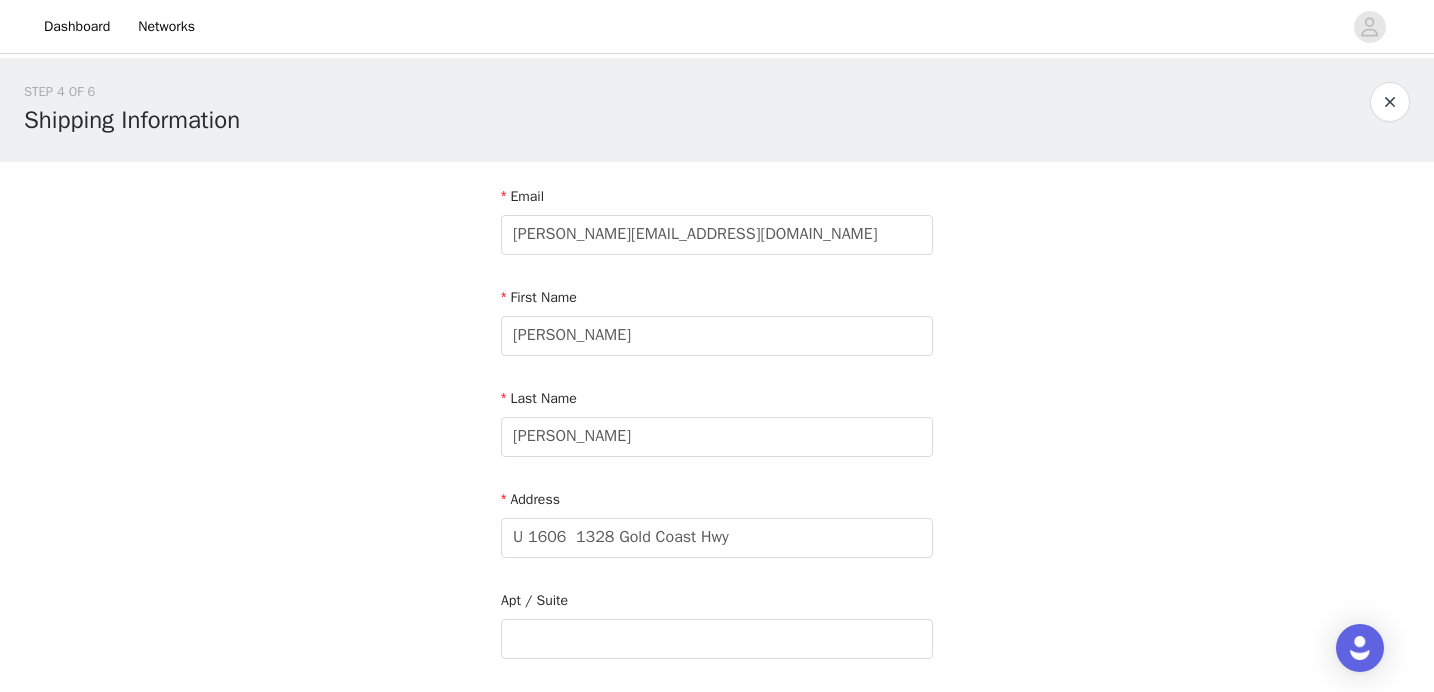 type on "[GEOGRAPHIC_DATA]" 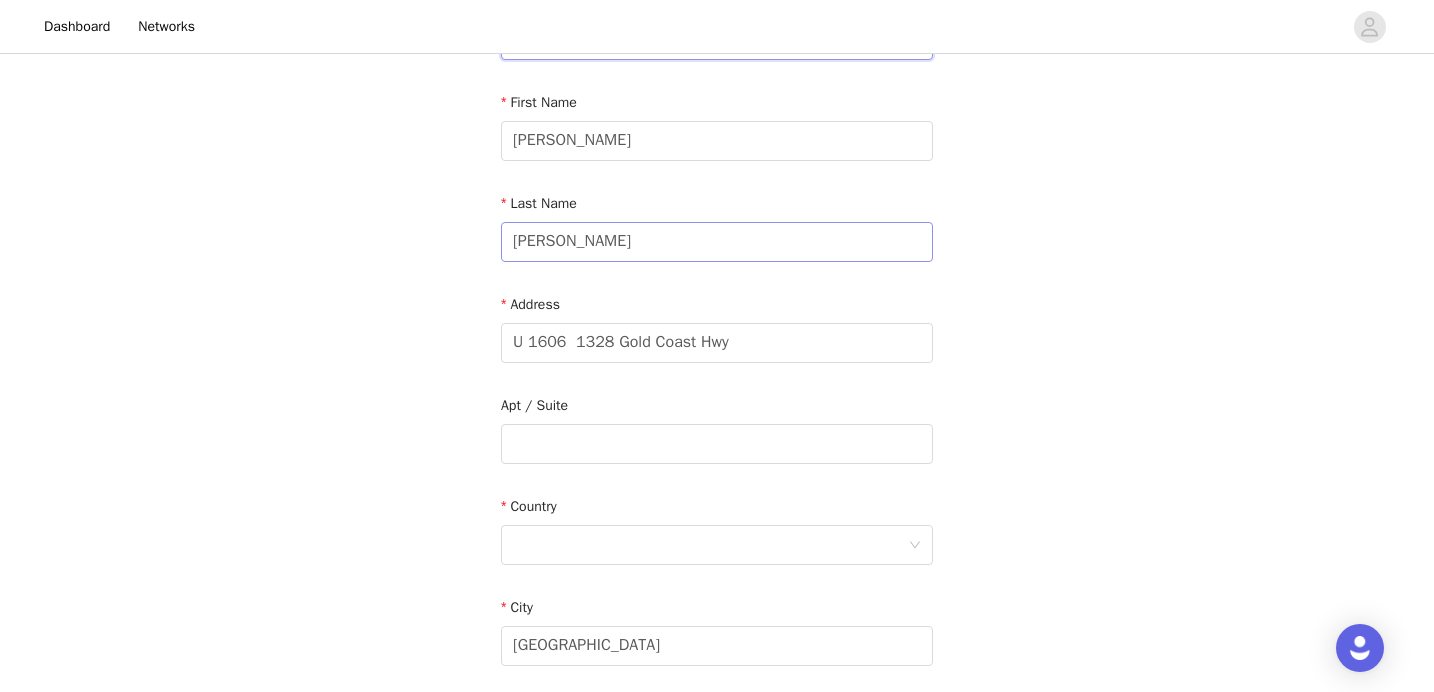 scroll, scrollTop: 199, scrollLeft: 0, axis: vertical 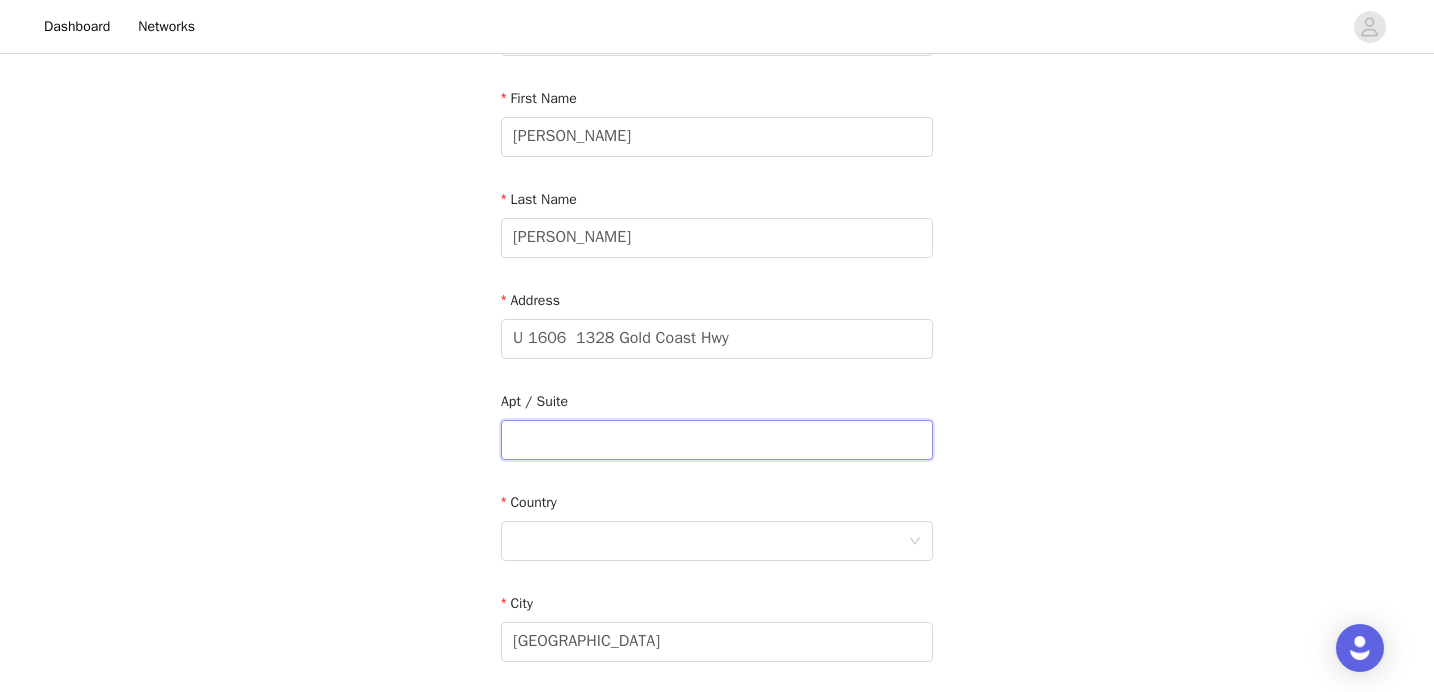click at bounding box center [717, 440] 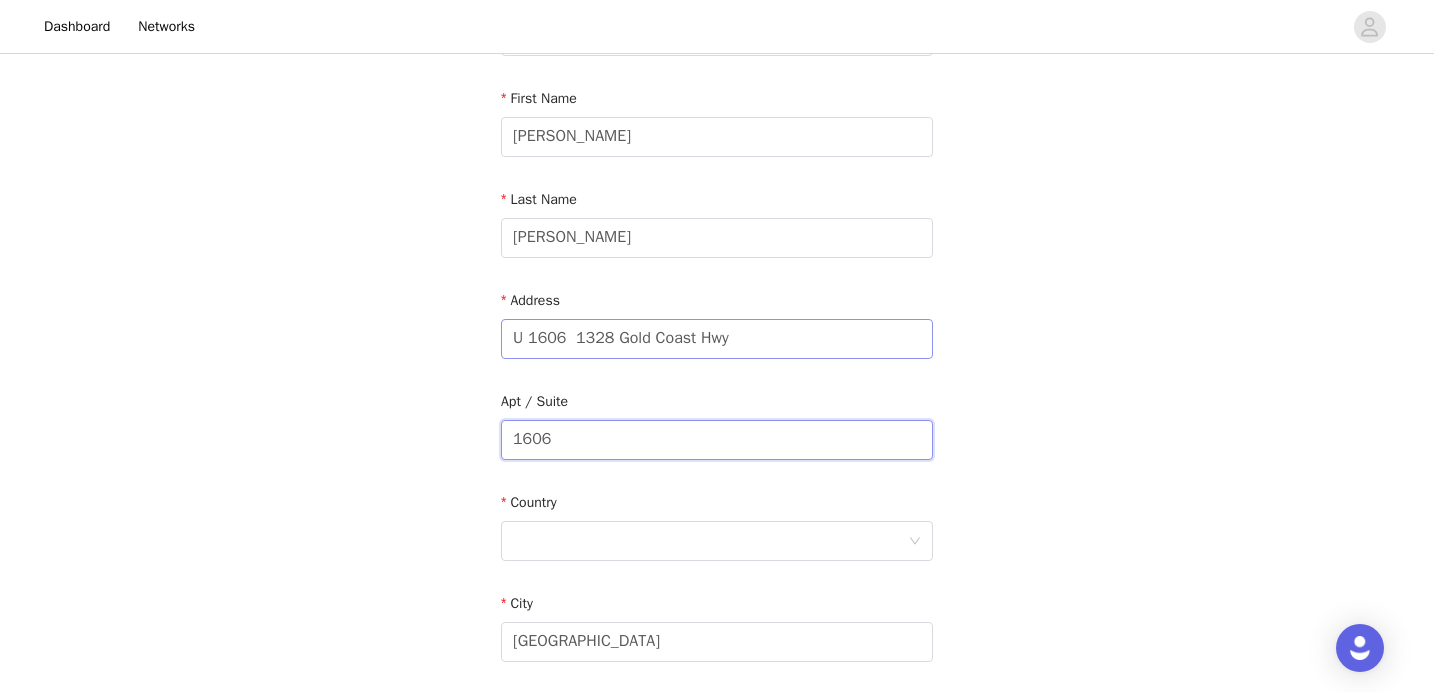 type on "1606" 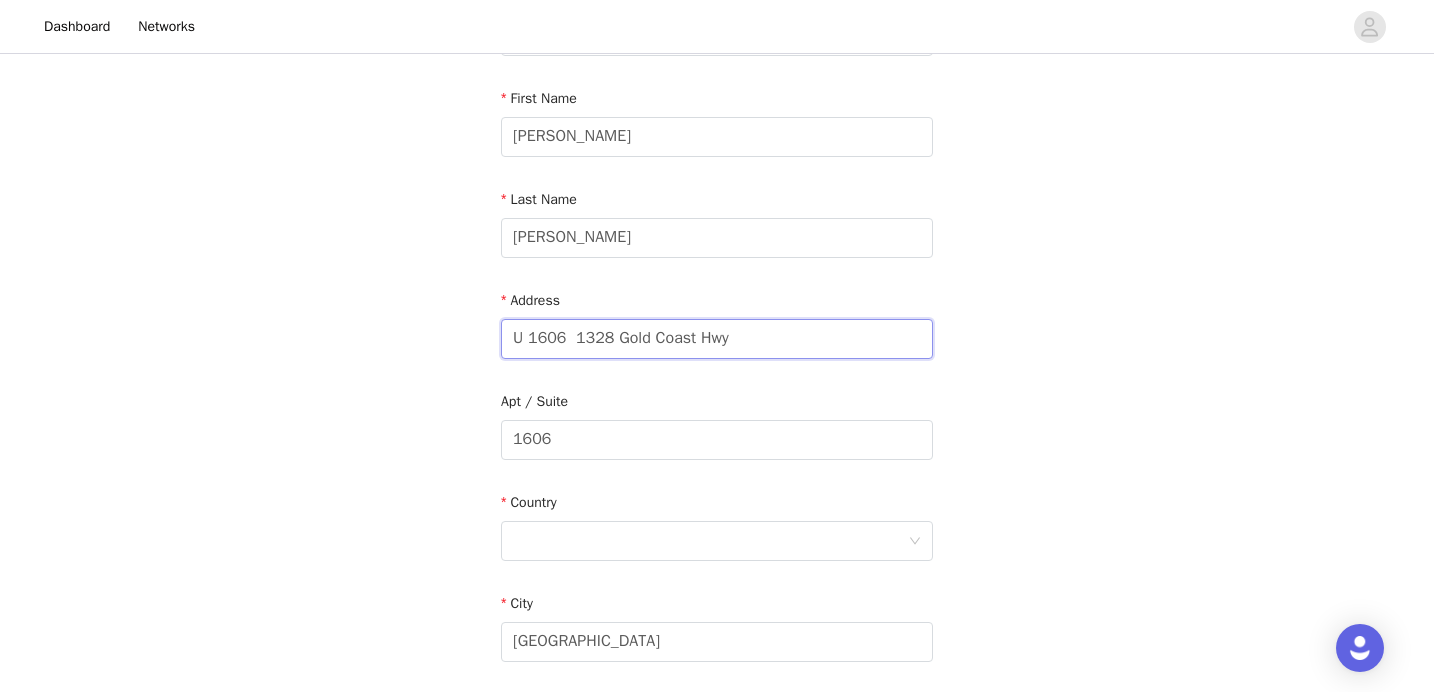 click on "U 1606  1328 Gold Coast Hwy" at bounding box center (717, 339) 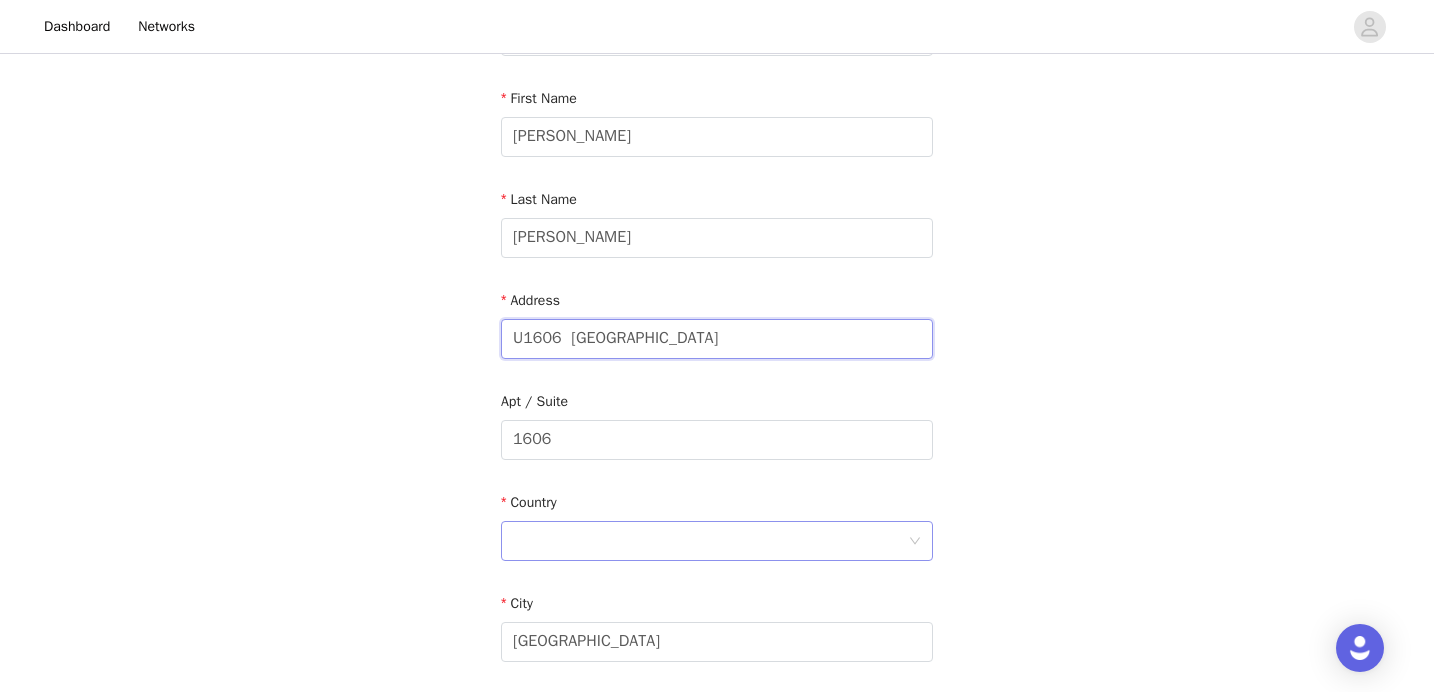 type on "U1606  [GEOGRAPHIC_DATA]" 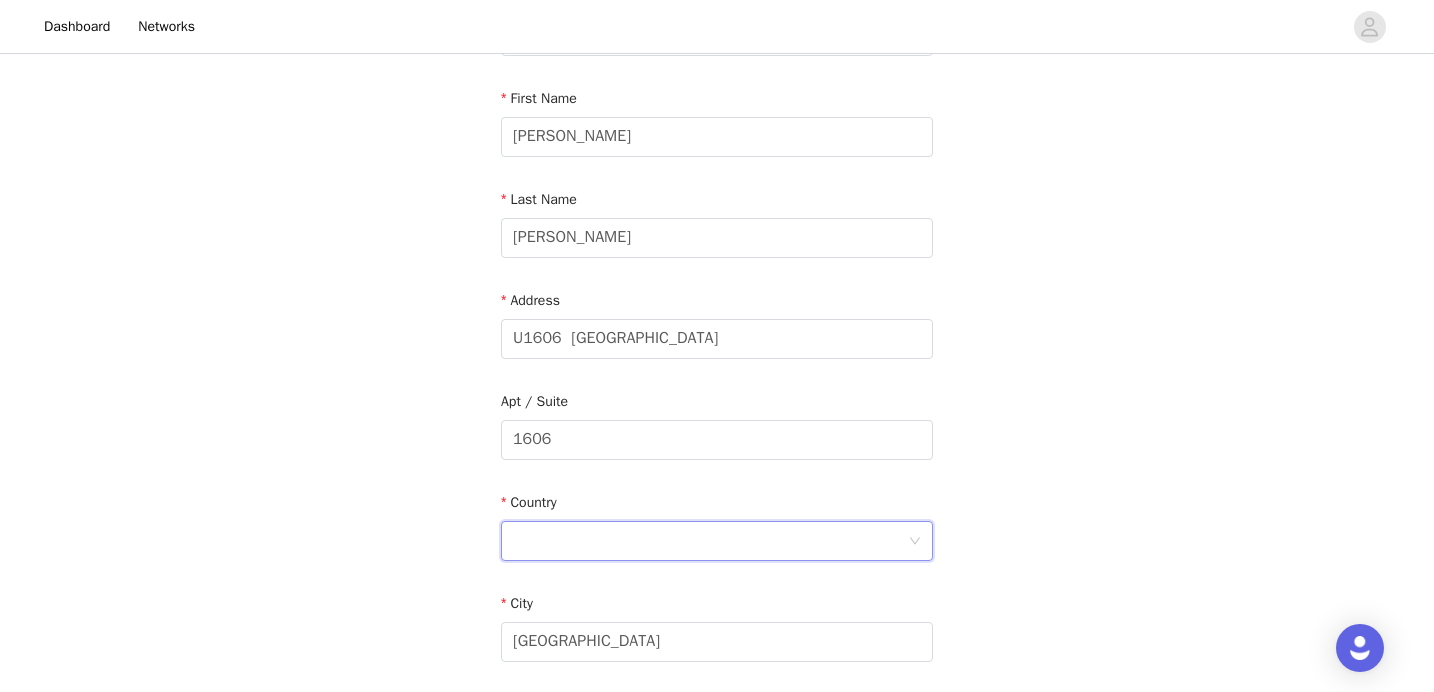 click at bounding box center (710, 541) 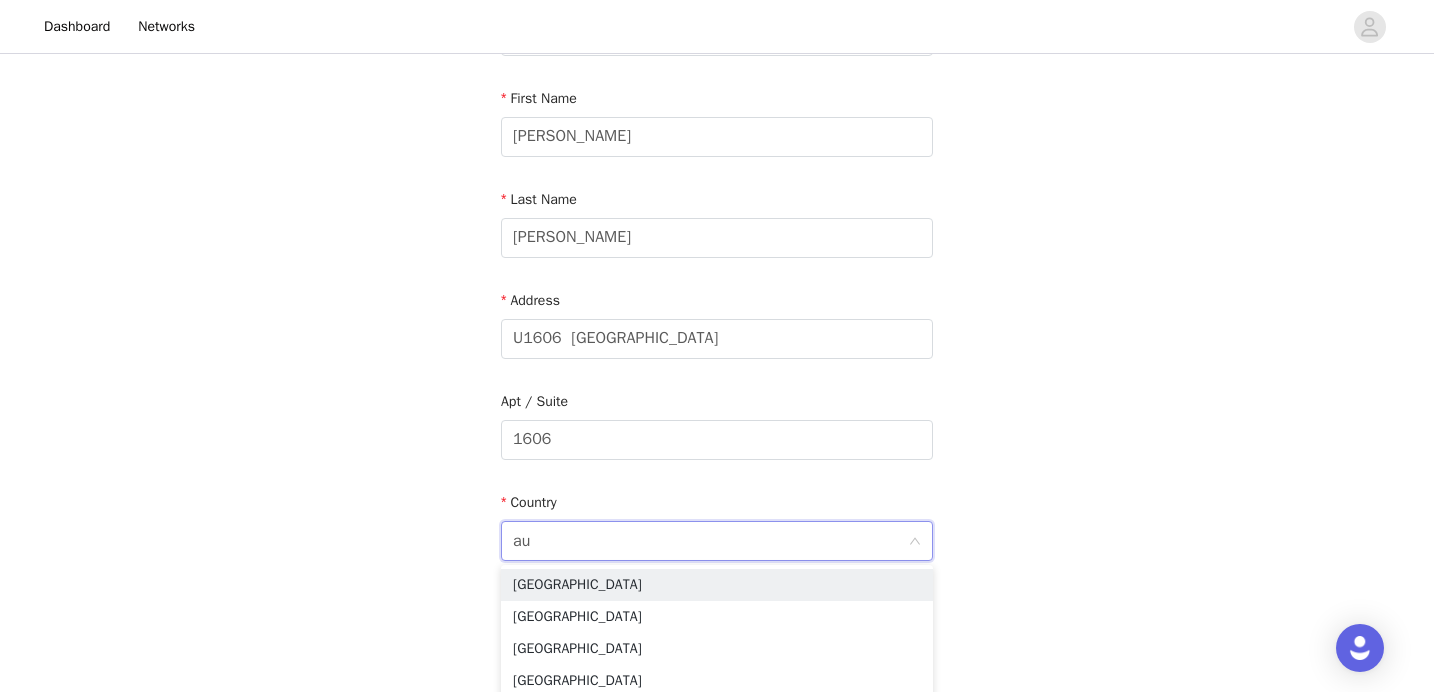 type on "aus" 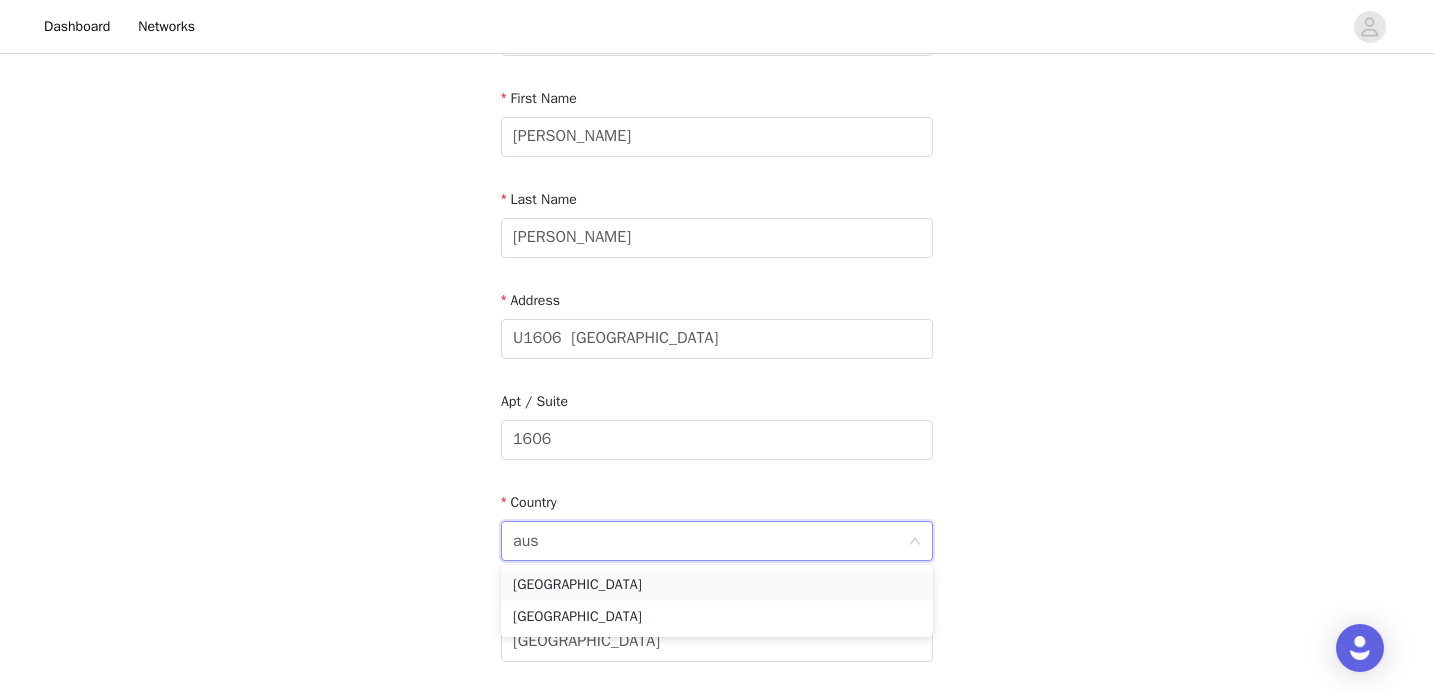 click on "[GEOGRAPHIC_DATA]" at bounding box center (717, 585) 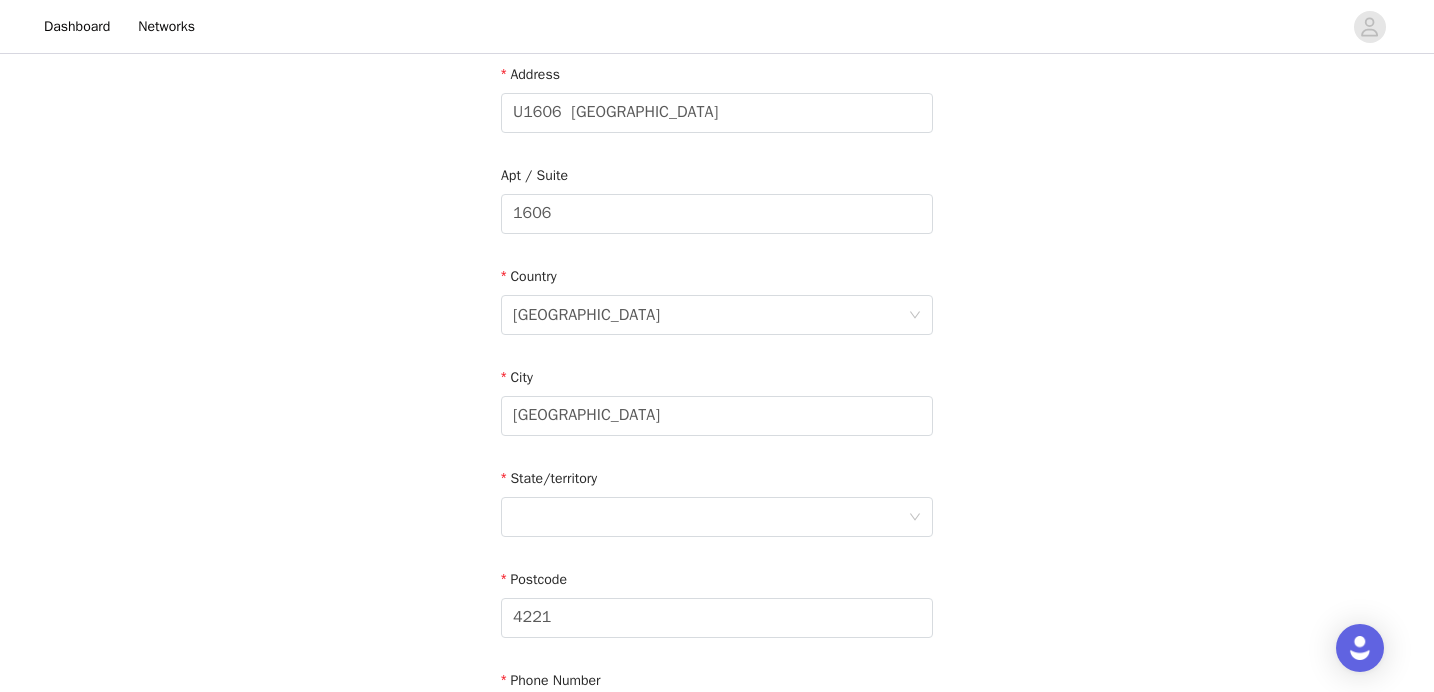 scroll, scrollTop: 427, scrollLeft: 0, axis: vertical 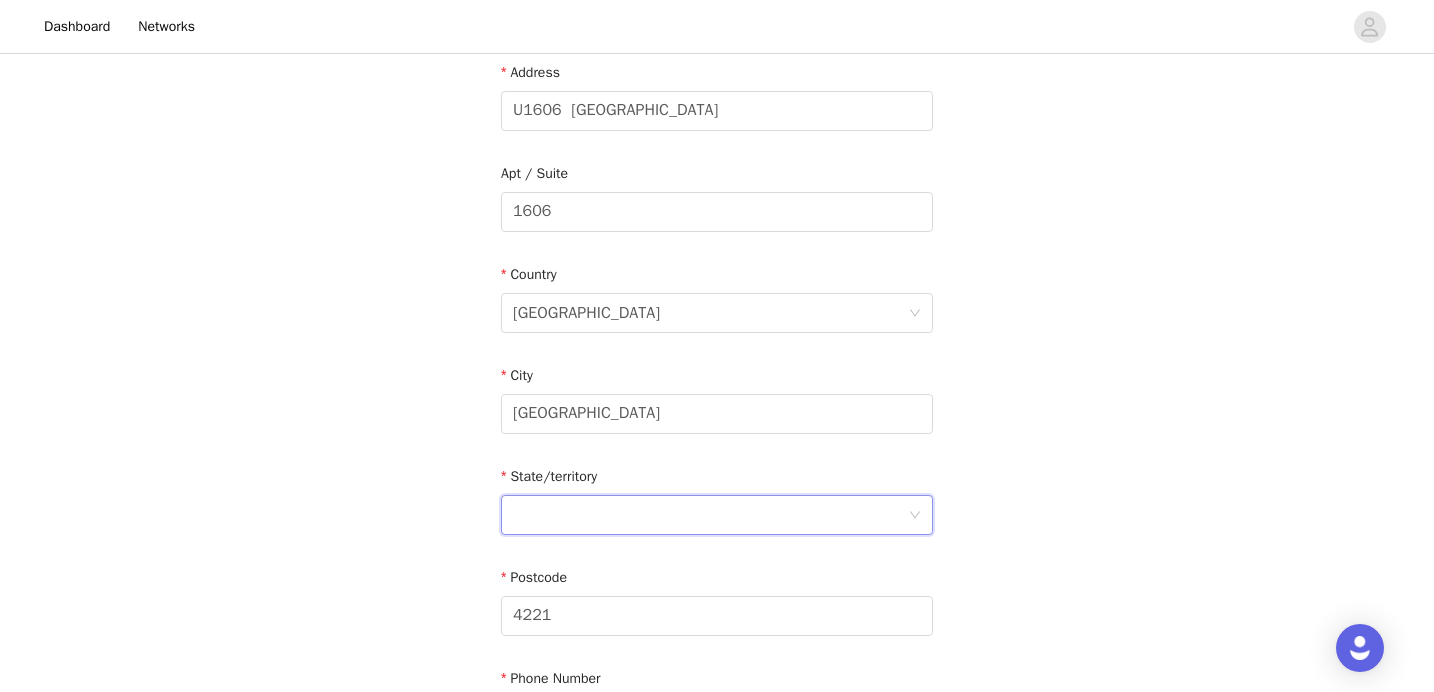click at bounding box center (710, 515) 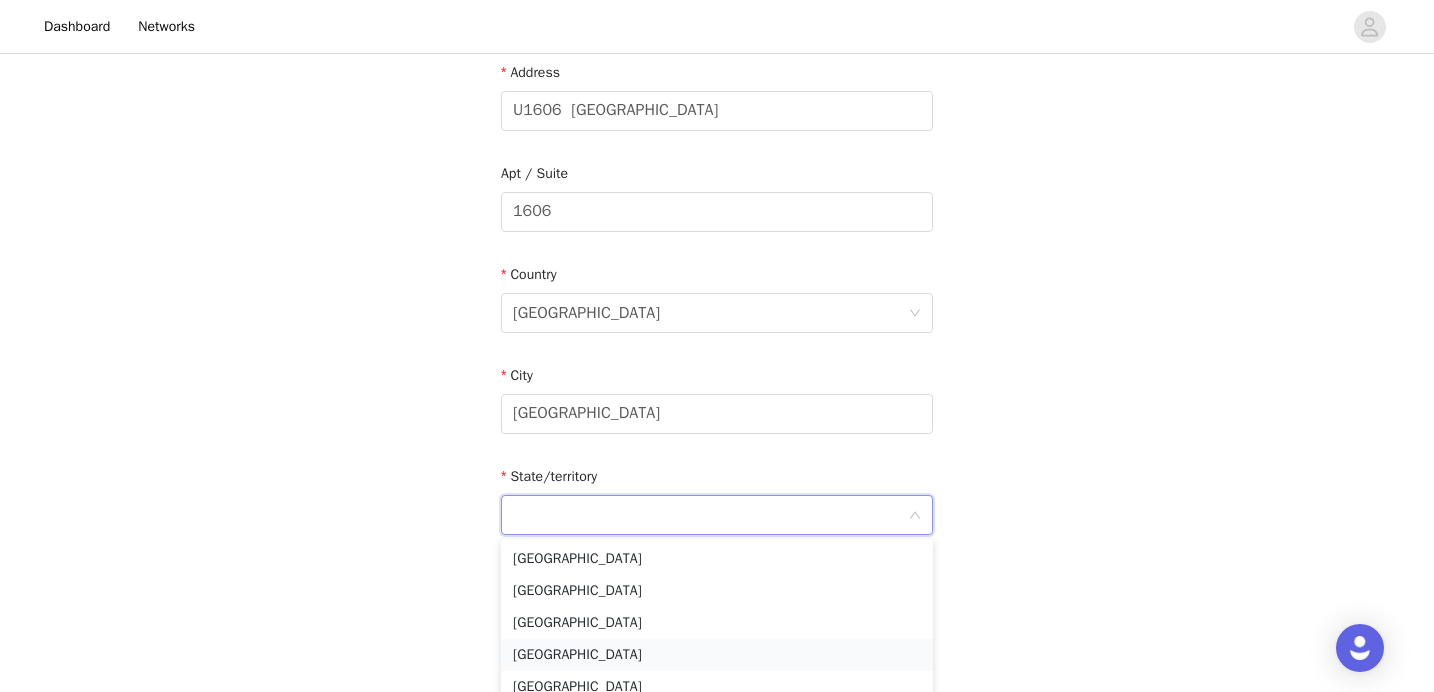 click on "[GEOGRAPHIC_DATA]" at bounding box center [717, 655] 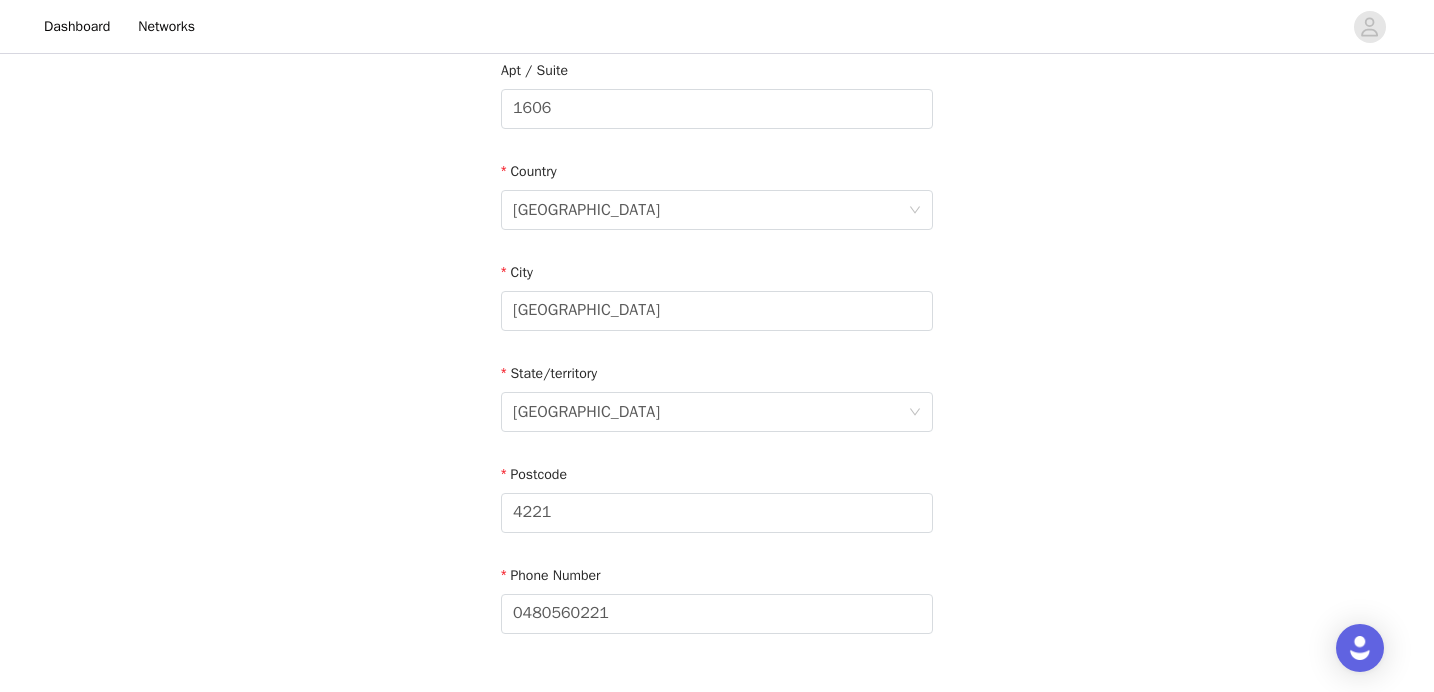 scroll, scrollTop: 617, scrollLeft: 0, axis: vertical 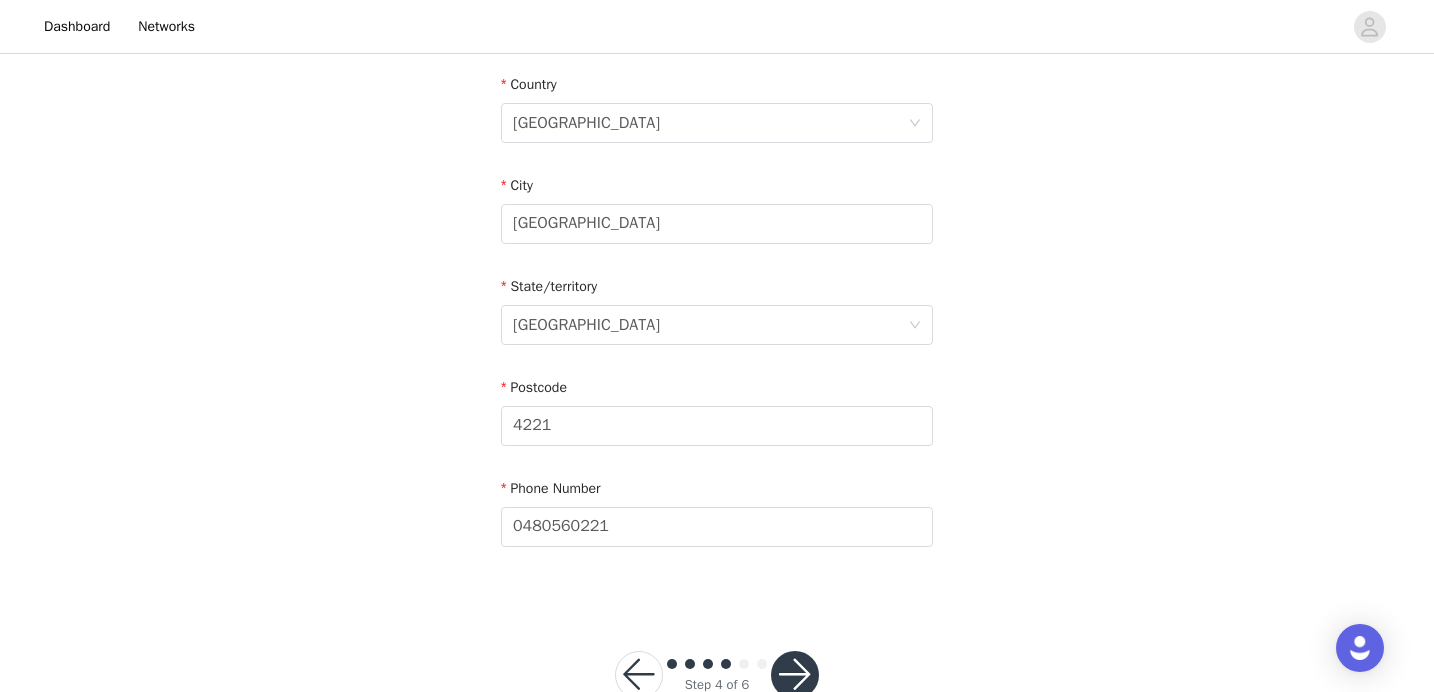 click at bounding box center [795, 675] 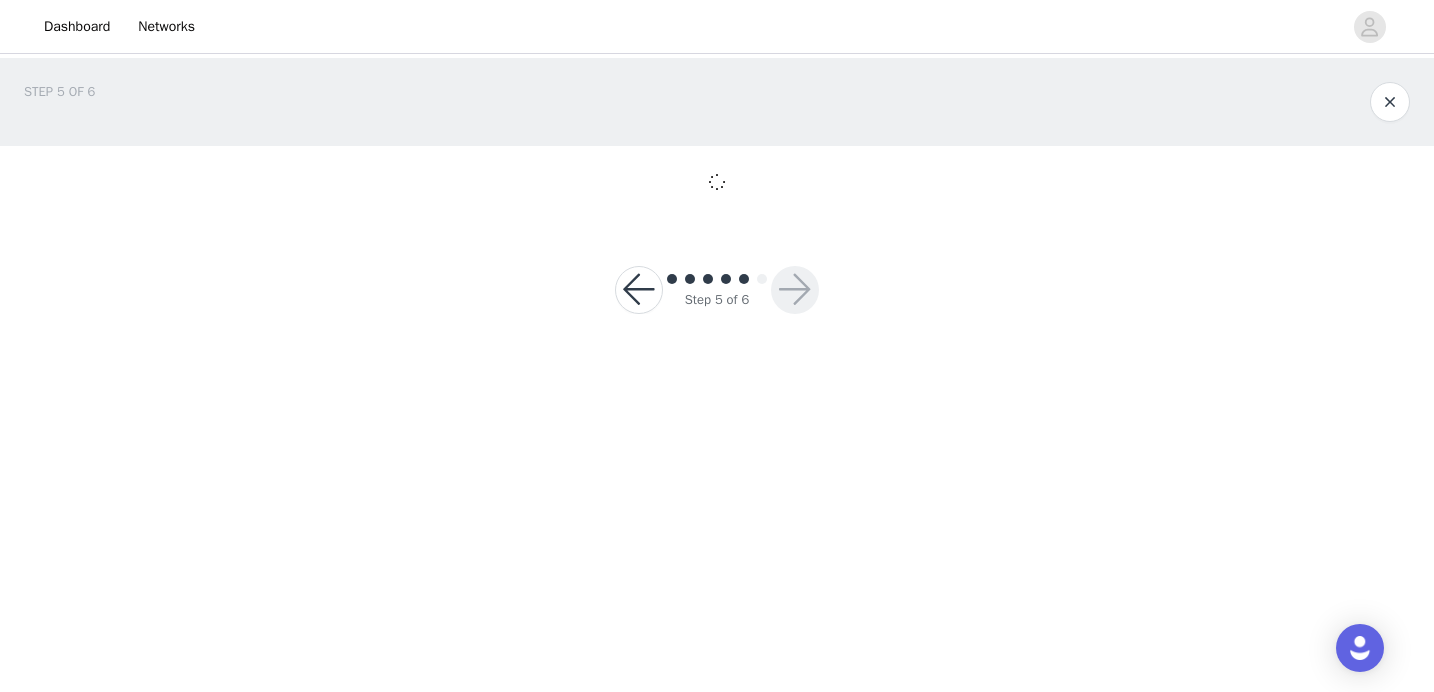 scroll, scrollTop: 0, scrollLeft: 0, axis: both 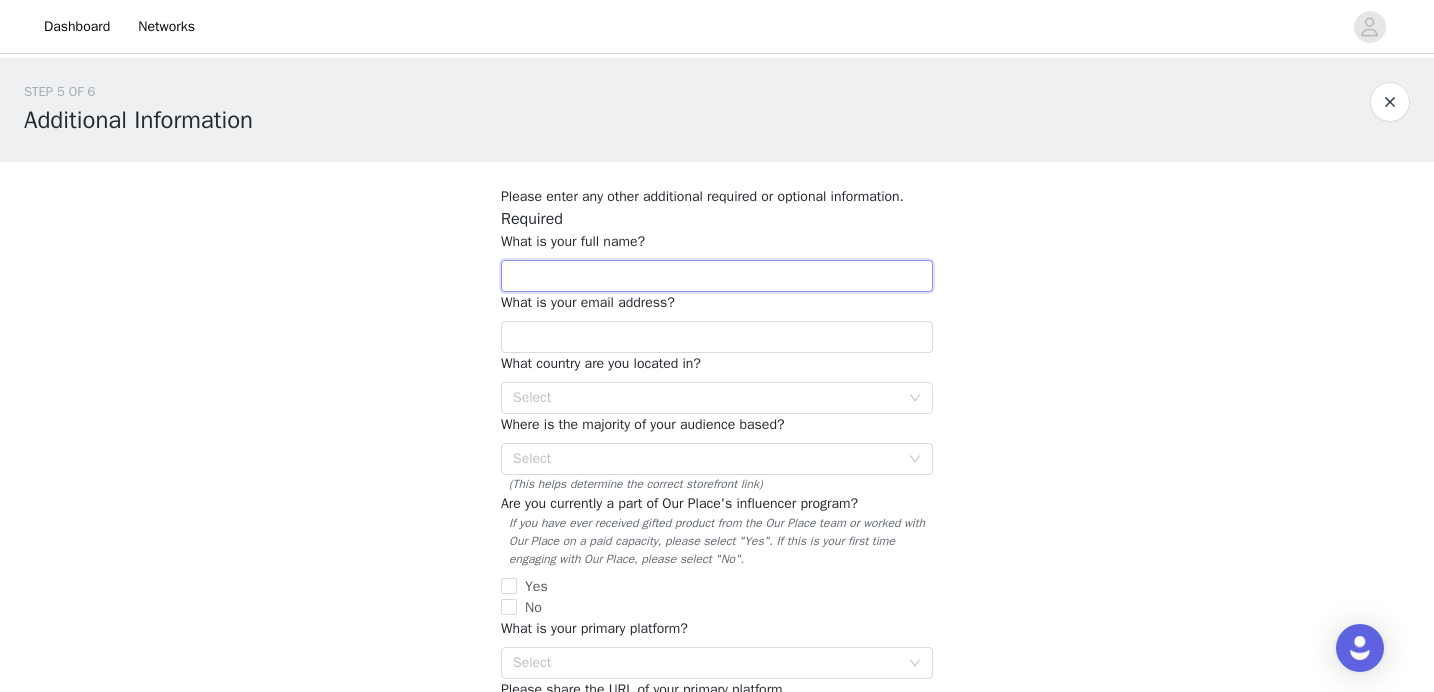 click at bounding box center [717, 276] 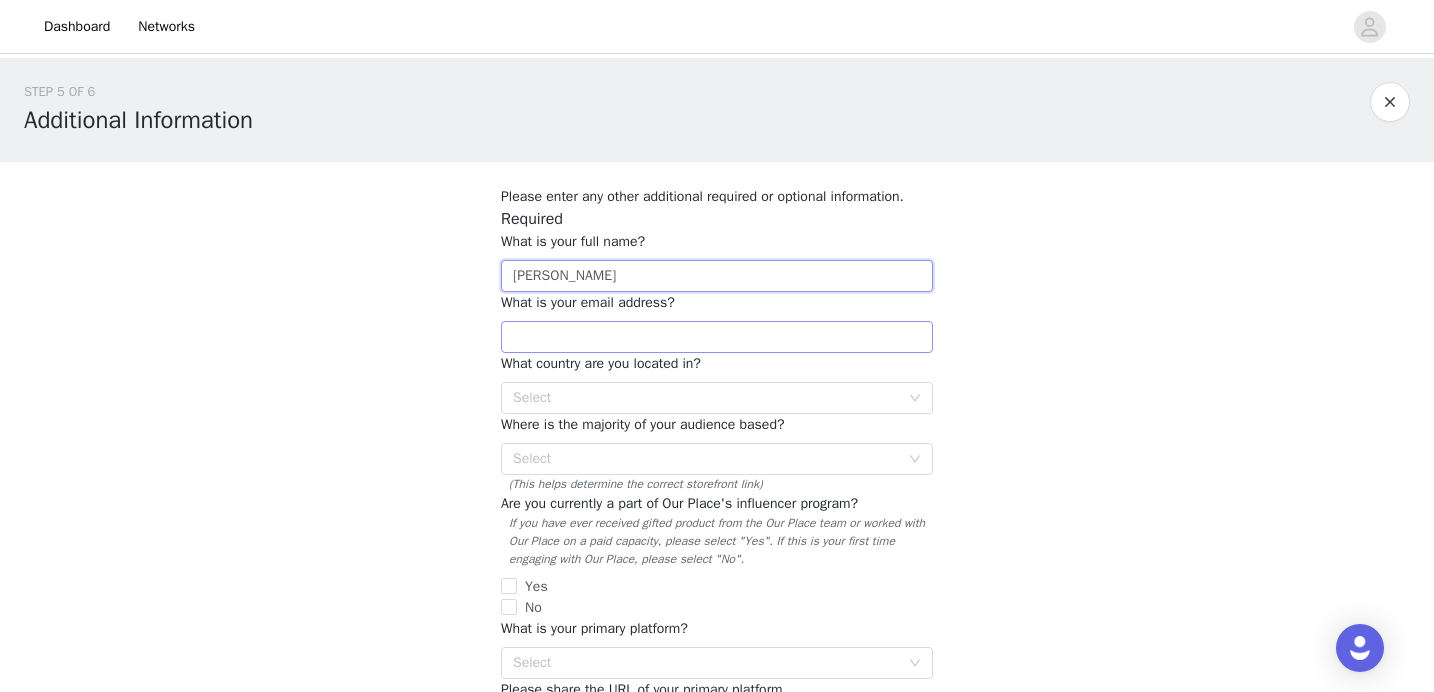 type on "[PERSON_NAME]" 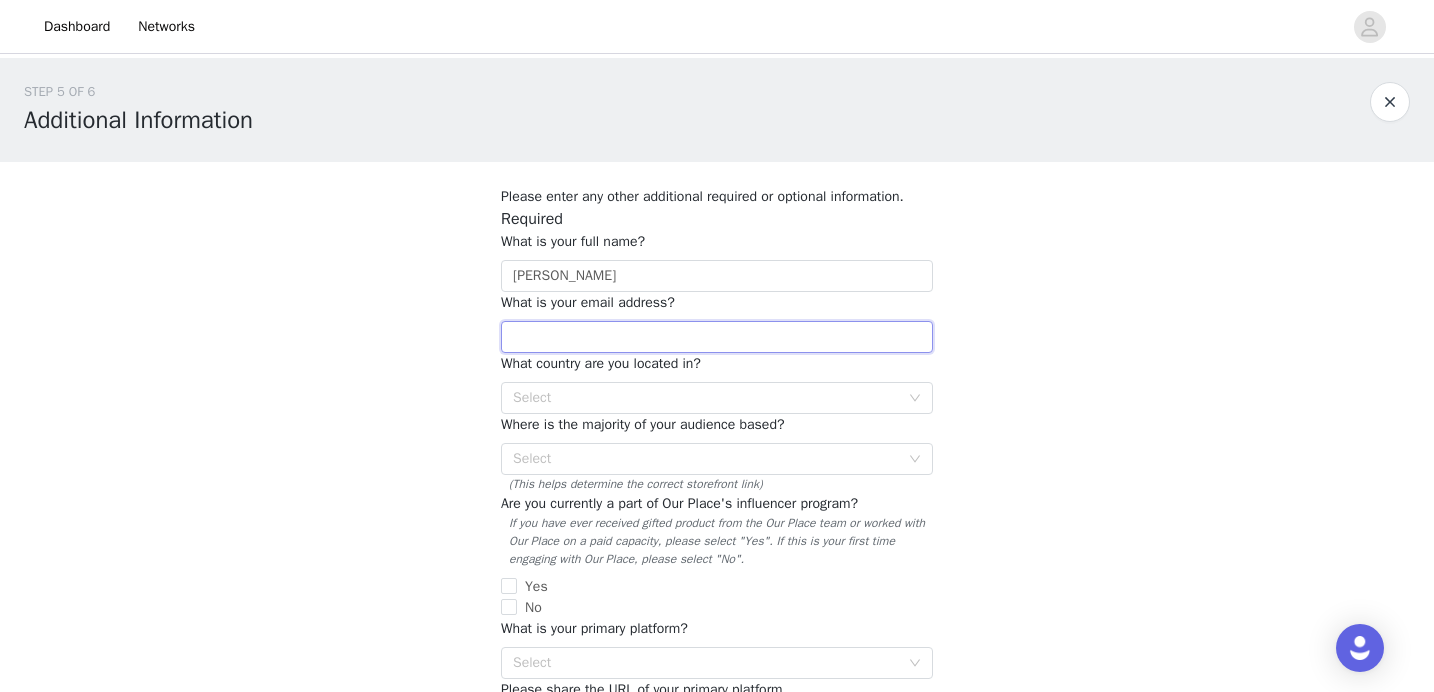 click at bounding box center [717, 337] 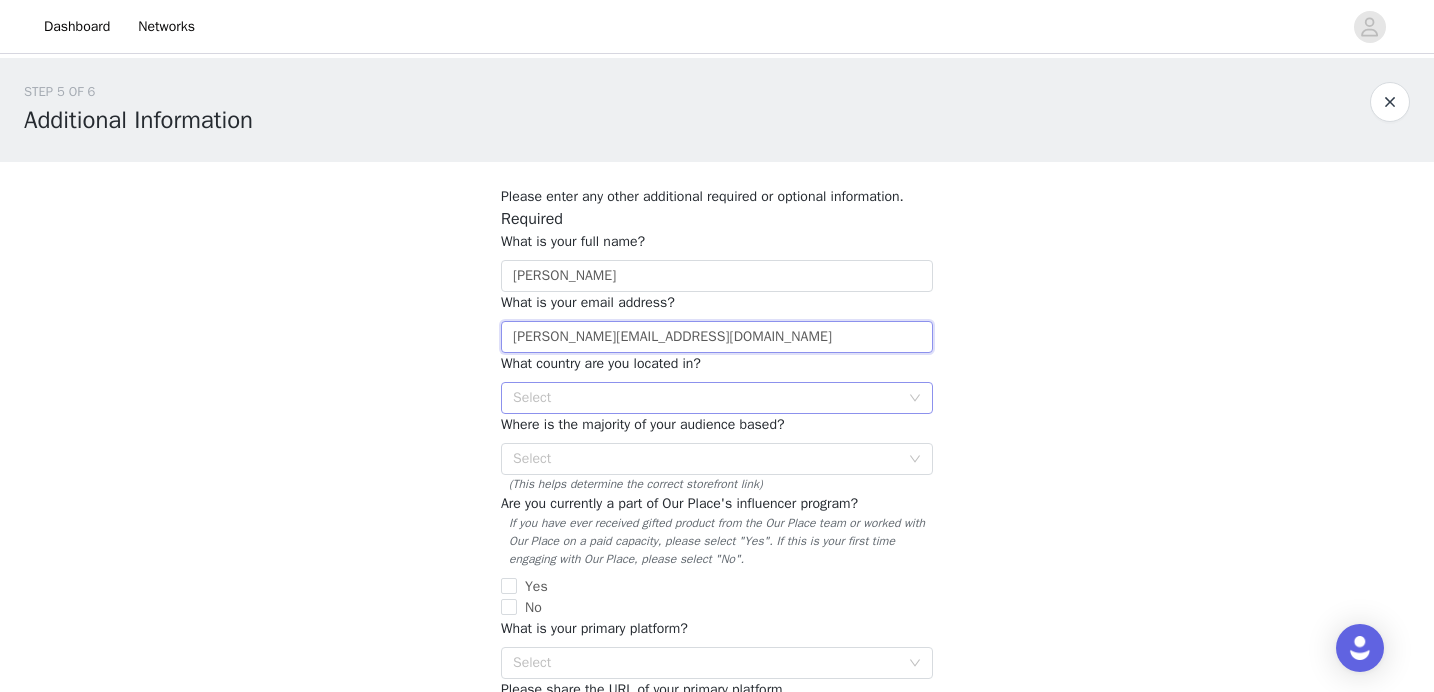 click on "Select" at bounding box center [706, 398] 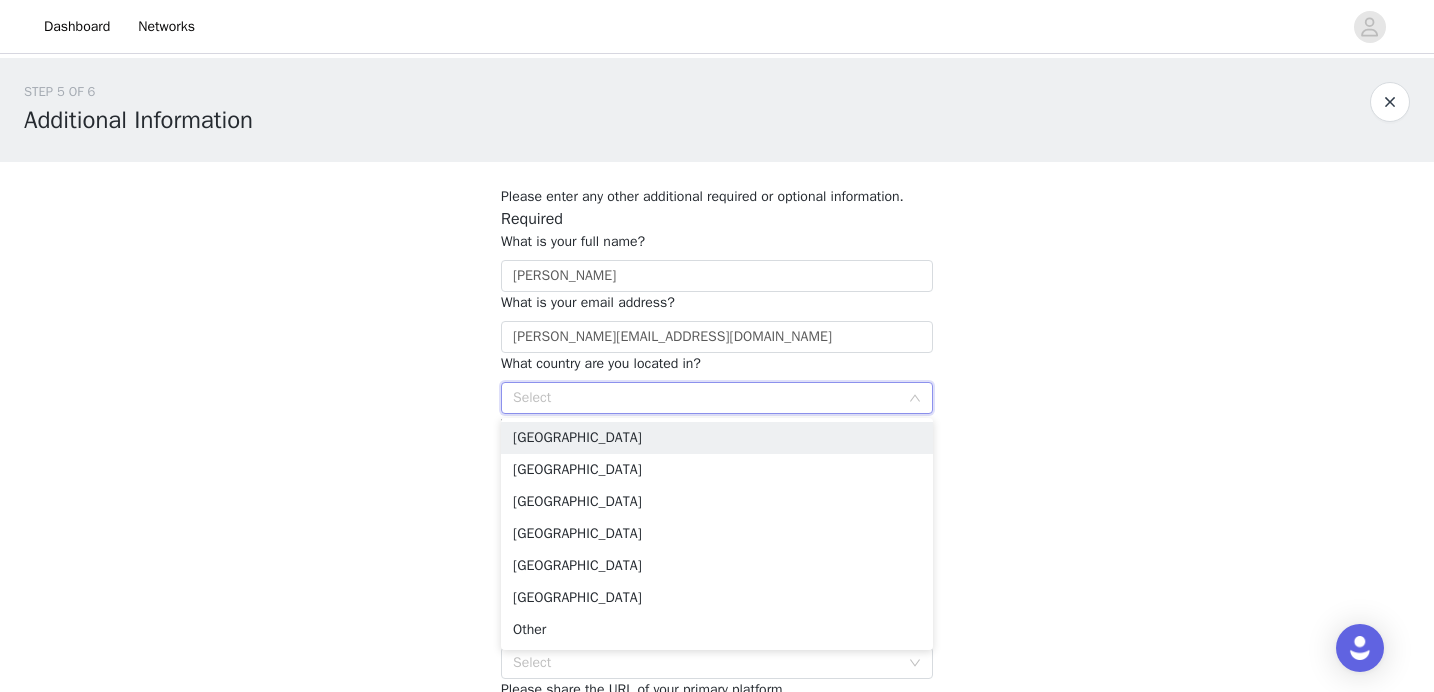 click on "Select" at bounding box center [706, 398] 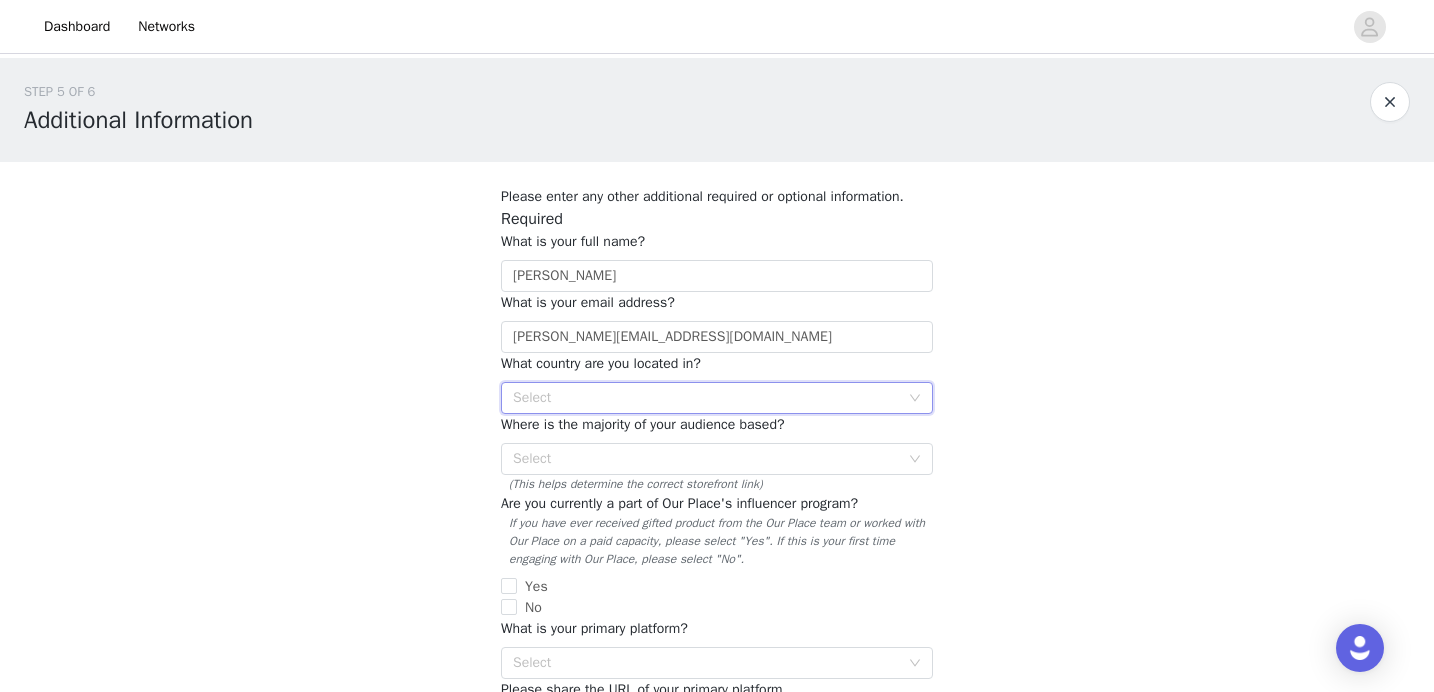 click on "Select" at bounding box center (706, 398) 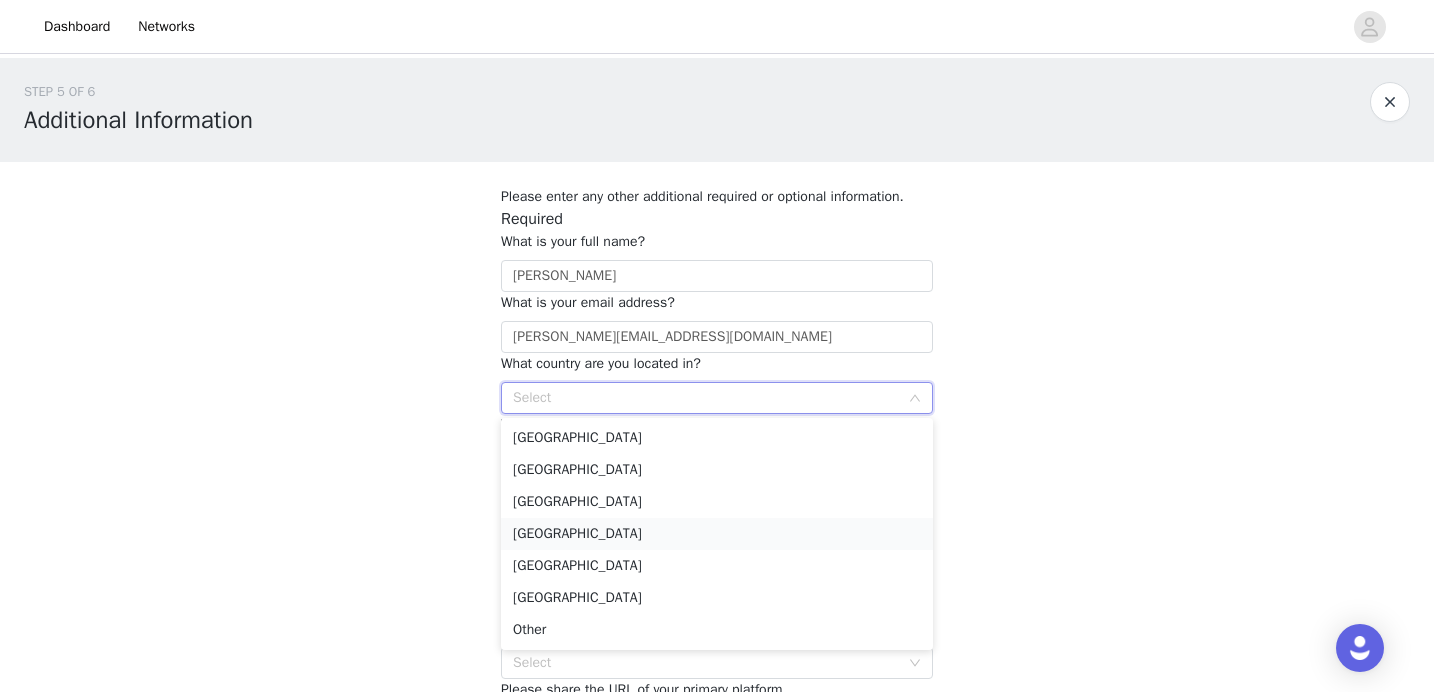 click on "[GEOGRAPHIC_DATA]" at bounding box center (717, 534) 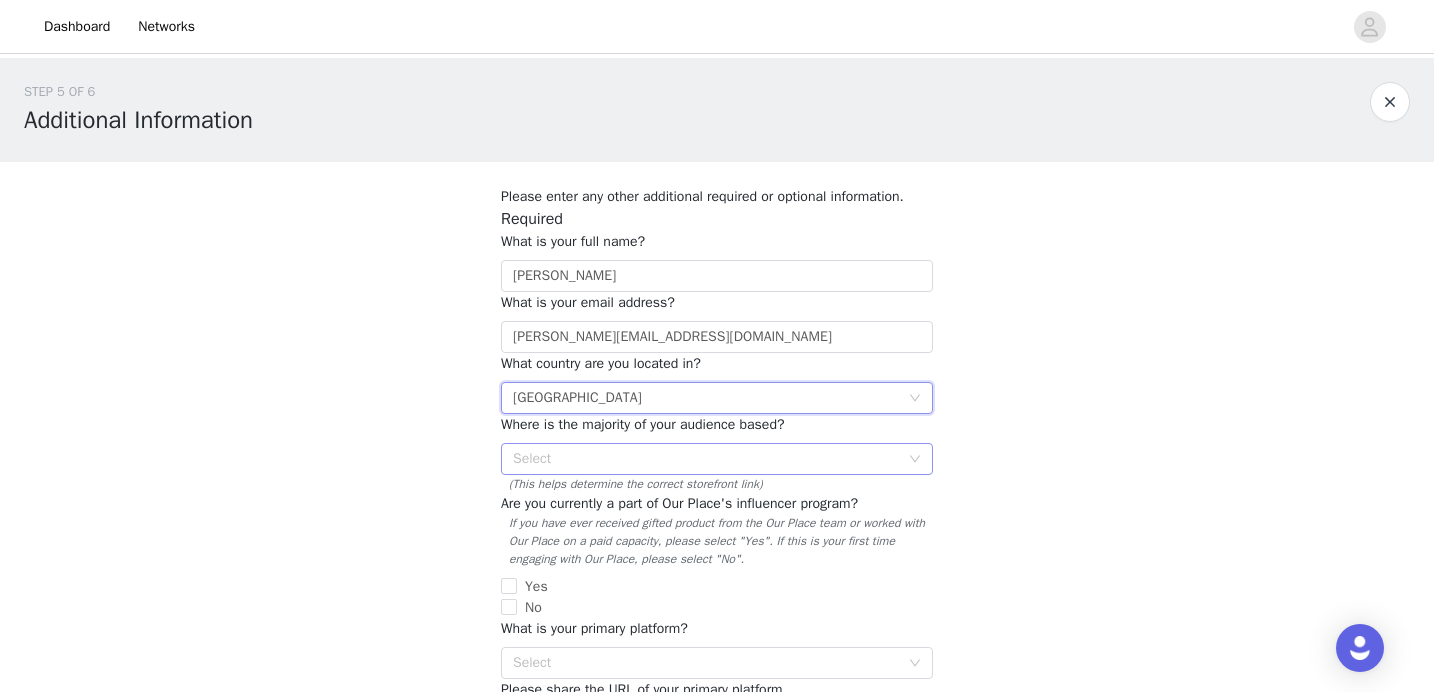 click on "Select" at bounding box center (706, 459) 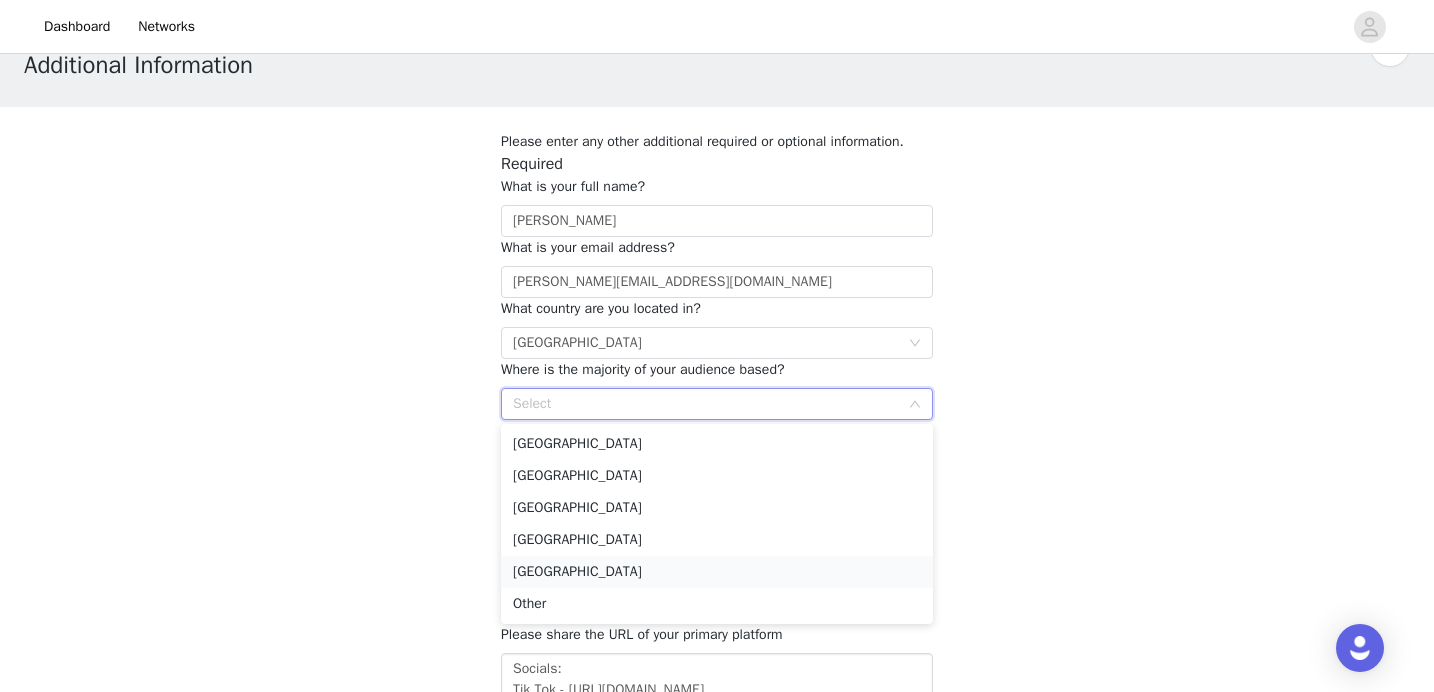 scroll, scrollTop: 57, scrollLeft: 0, axis: vertical 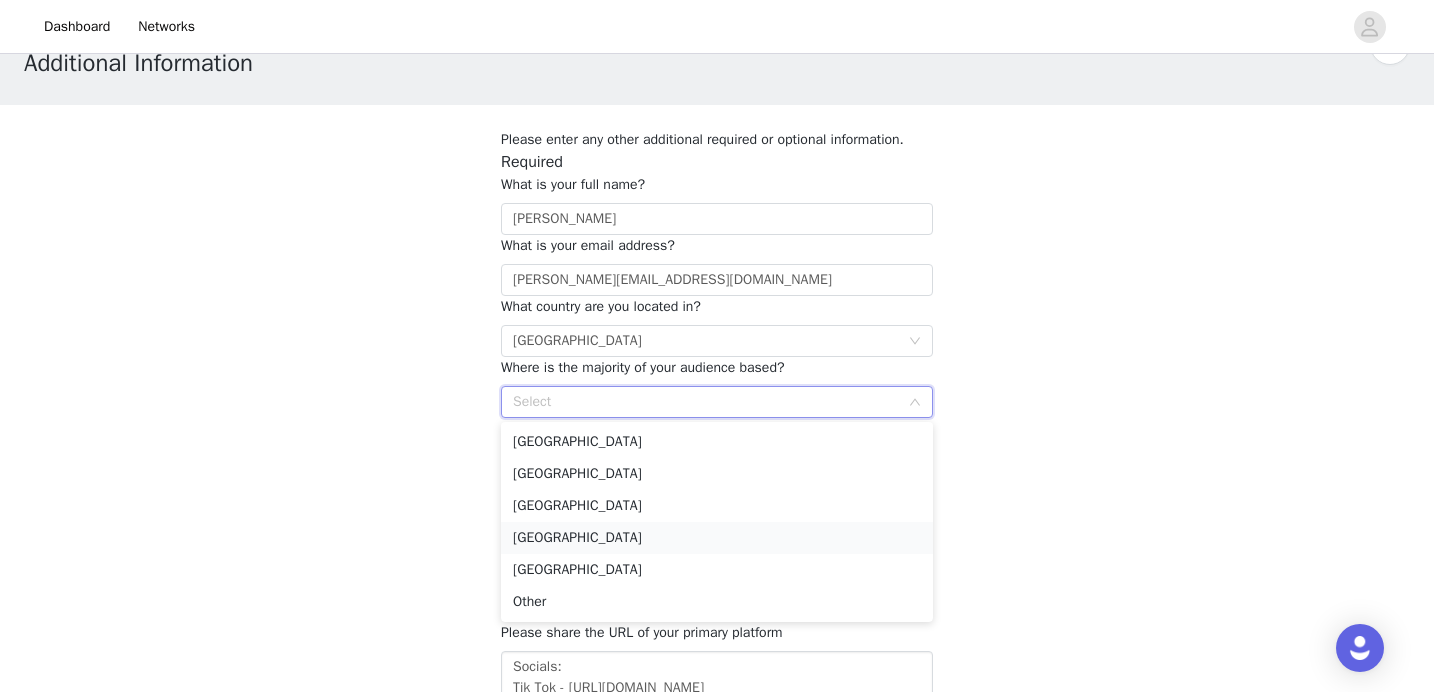 click on "[GEOGRAPHIC_DATA]" at bounding box center [717, 538] 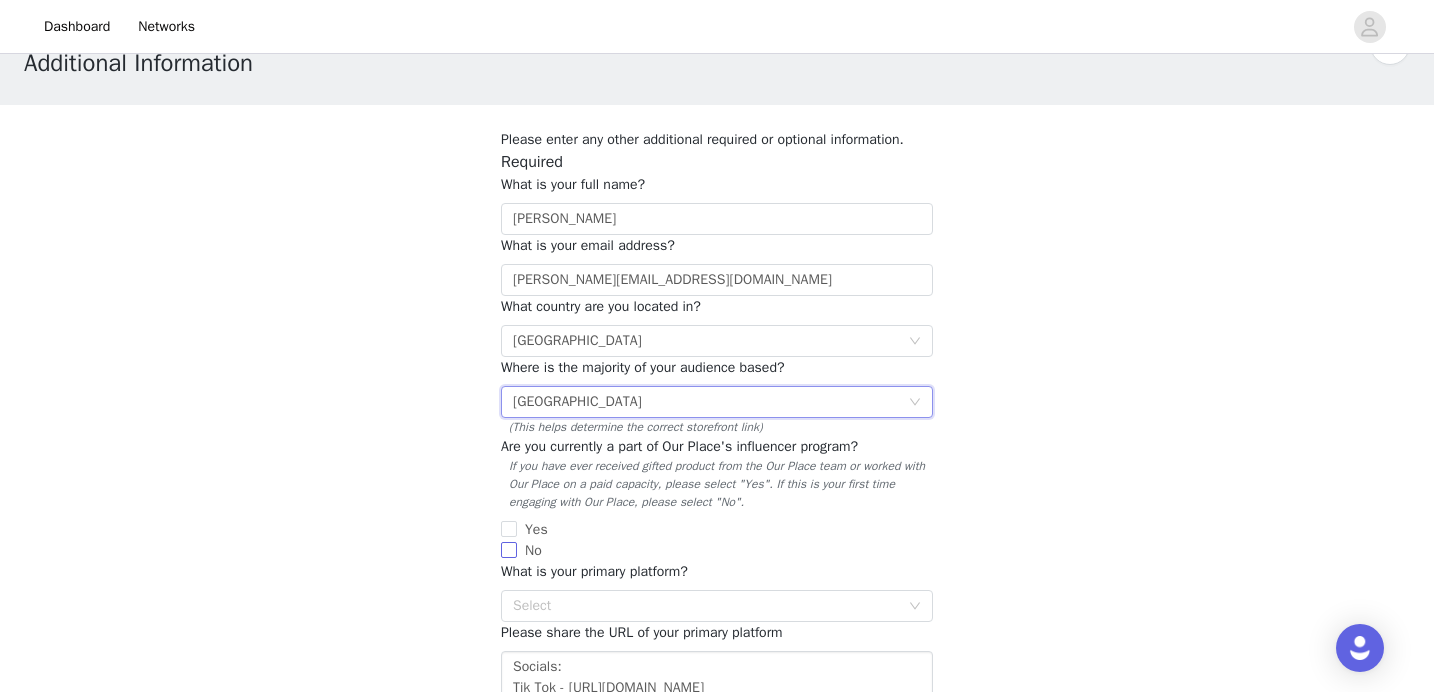 click on "No" at bounding box center (509, 550) 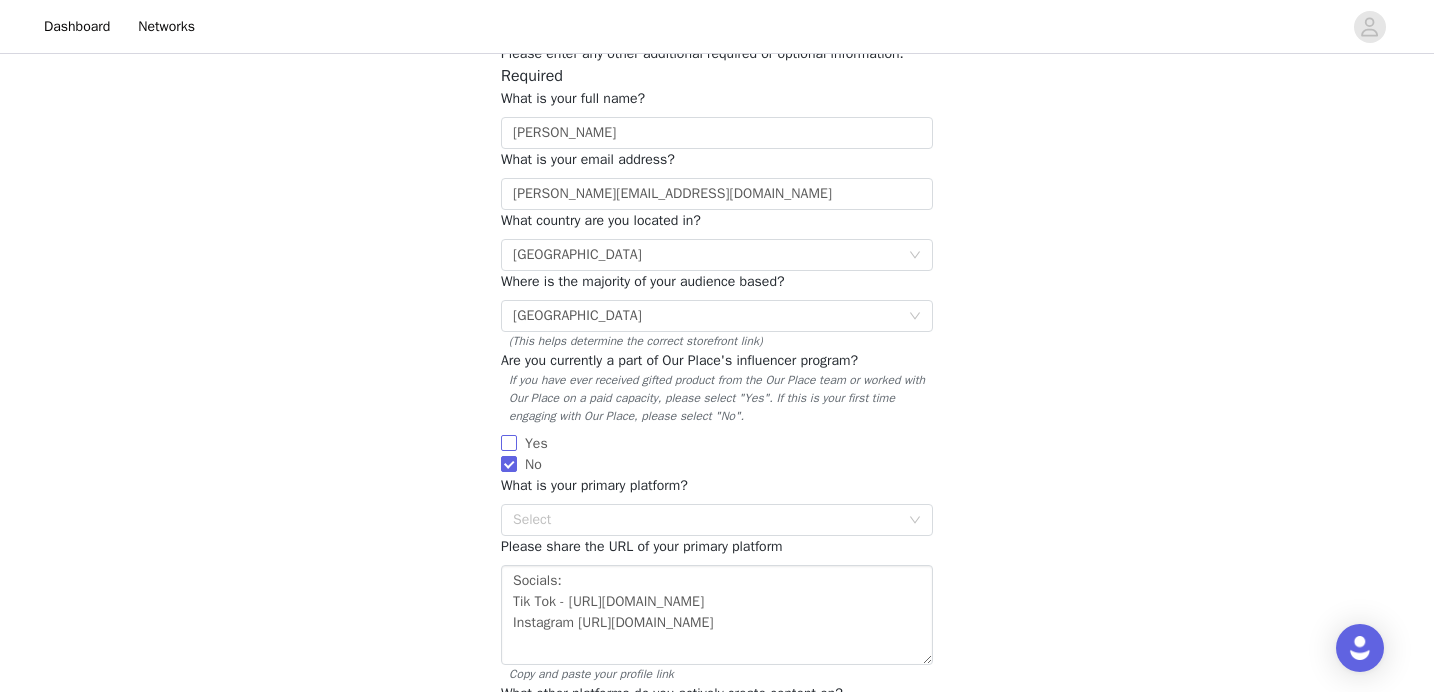 scroll, scrollTop: 145, scrollLeft: 0, axis: vertical 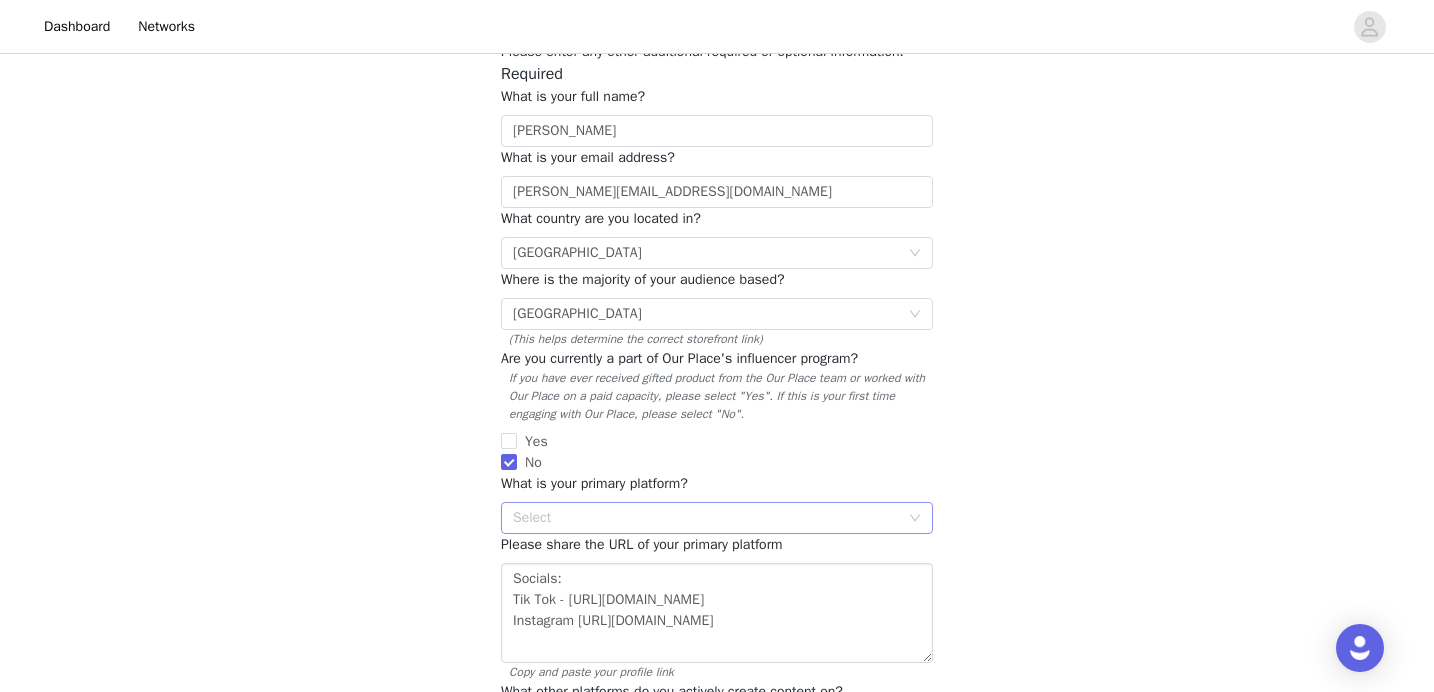 click on "Select" at bounding box center (706, 518) 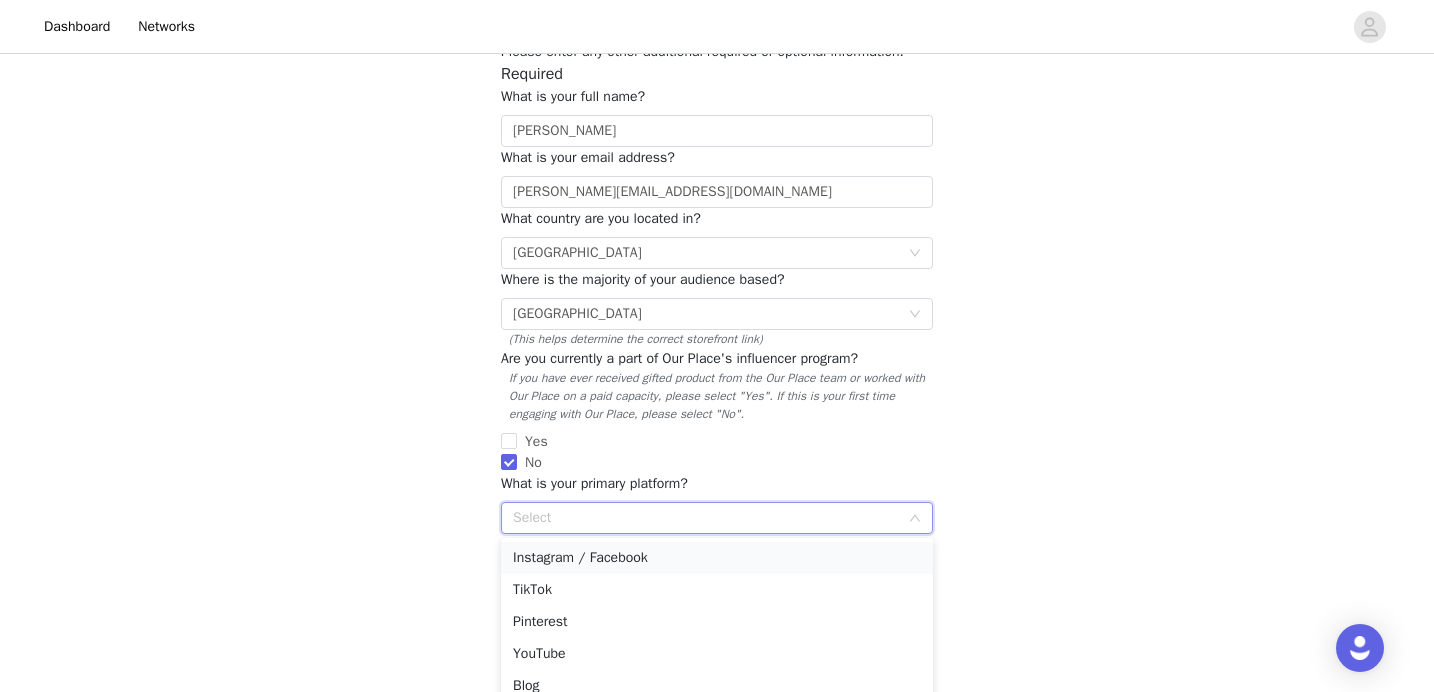 click on "Instagram / Facebook" at bounding box center [717, 558] 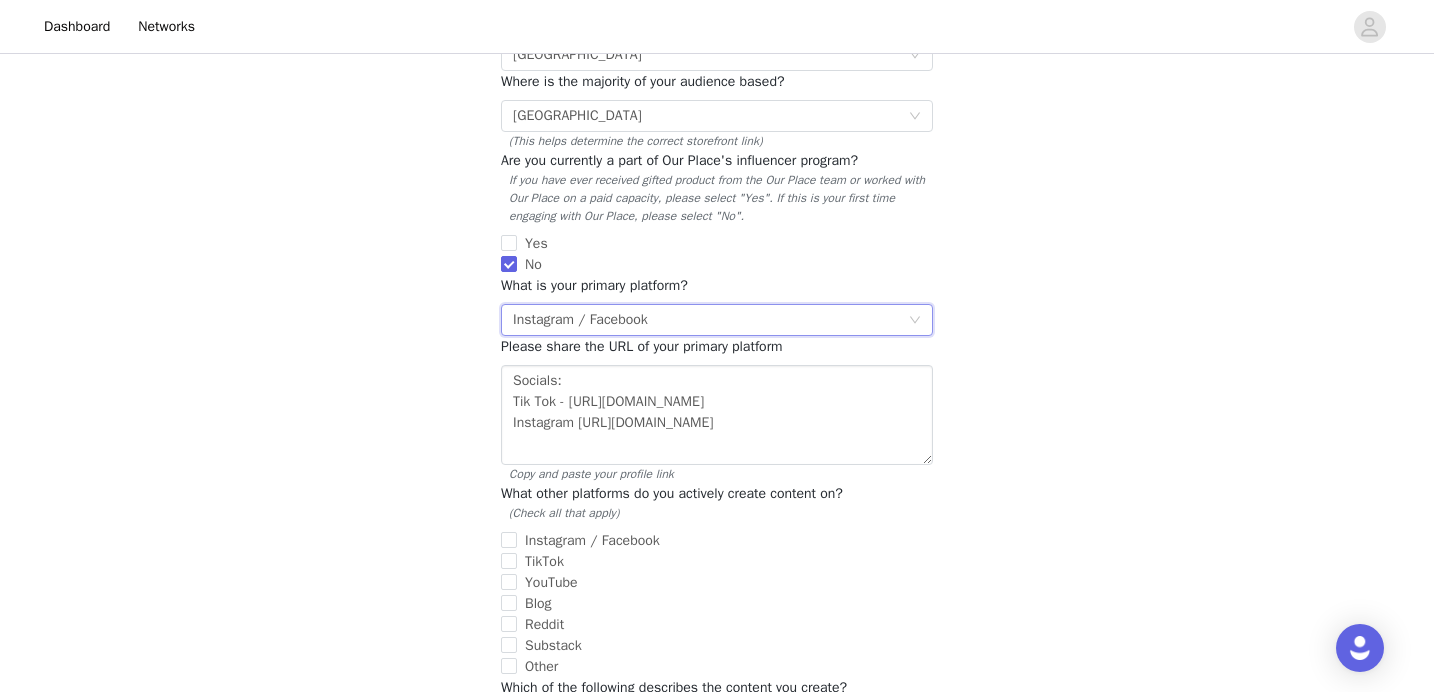 scroll, scrollTop: 437, scrollLeft: 0, axis: vertical 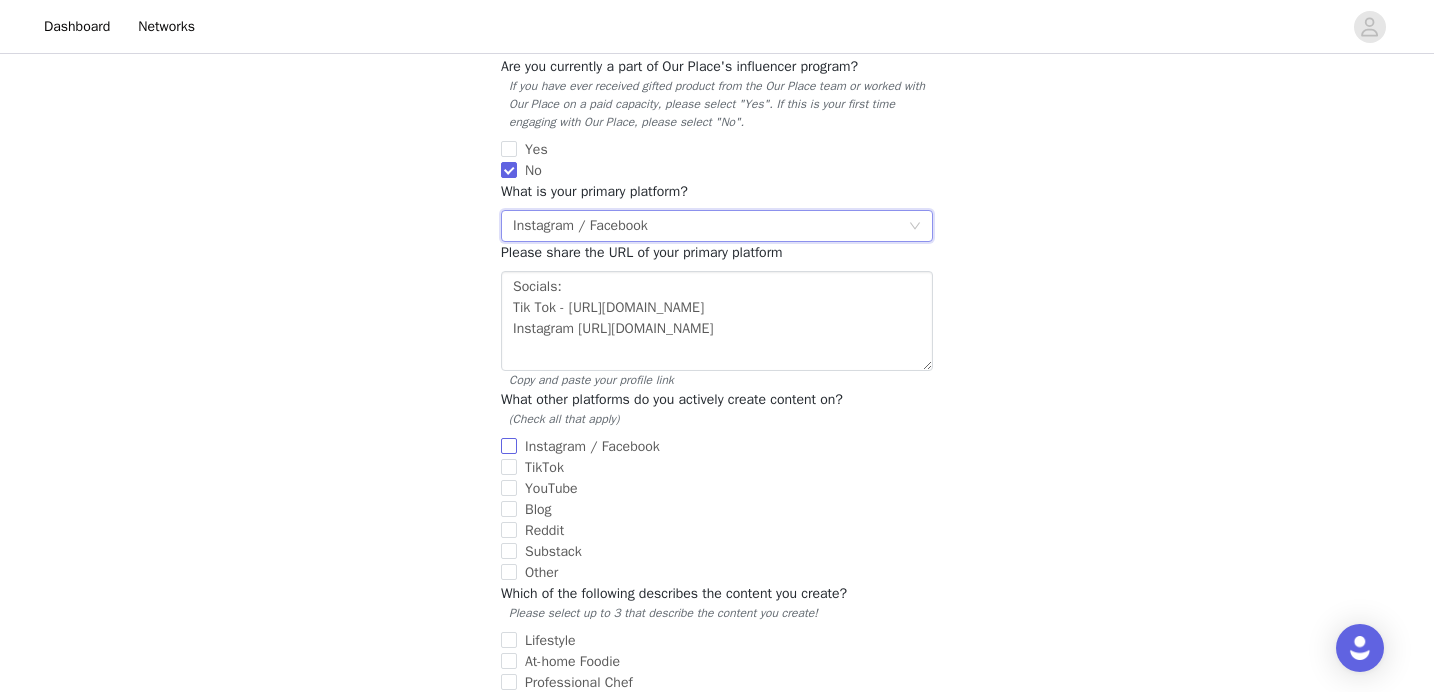 click on "Instagram / Facebook" at bounding box center (509, 446) 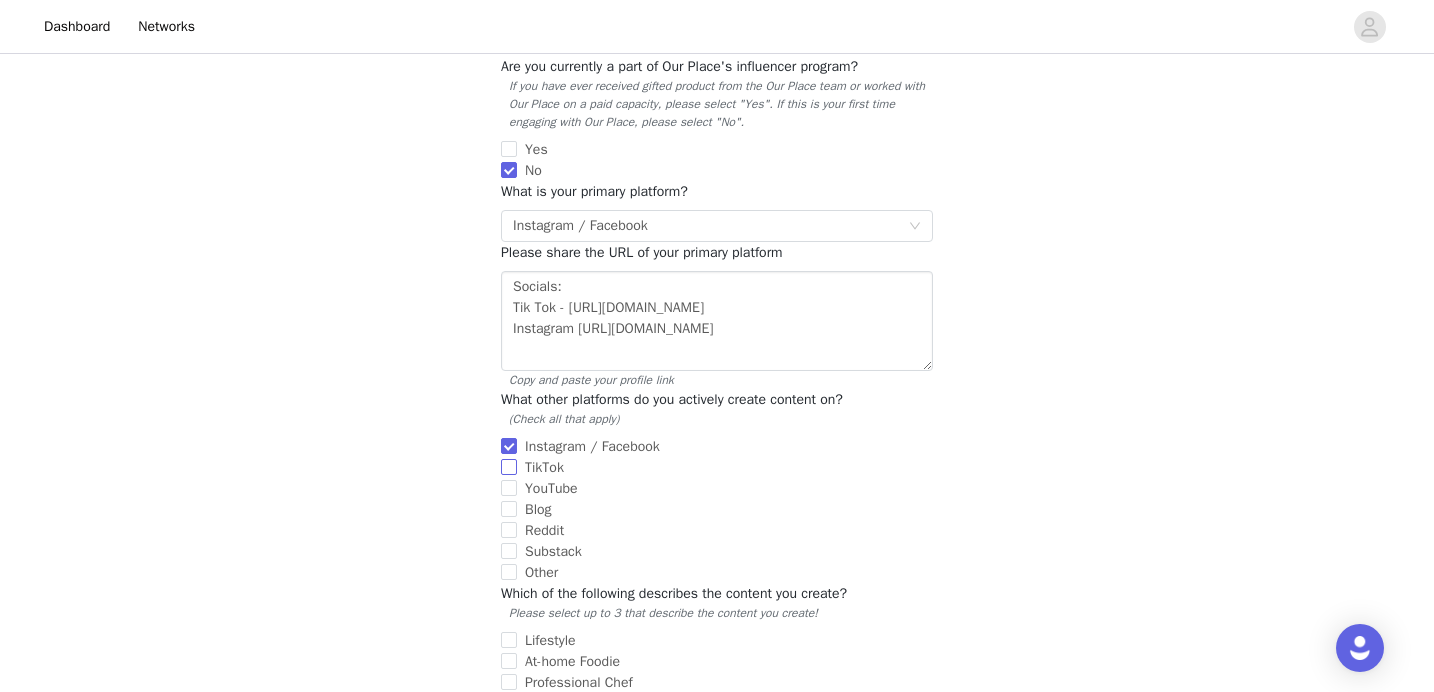 click on "TikTok" at bounding box center [509, 467] 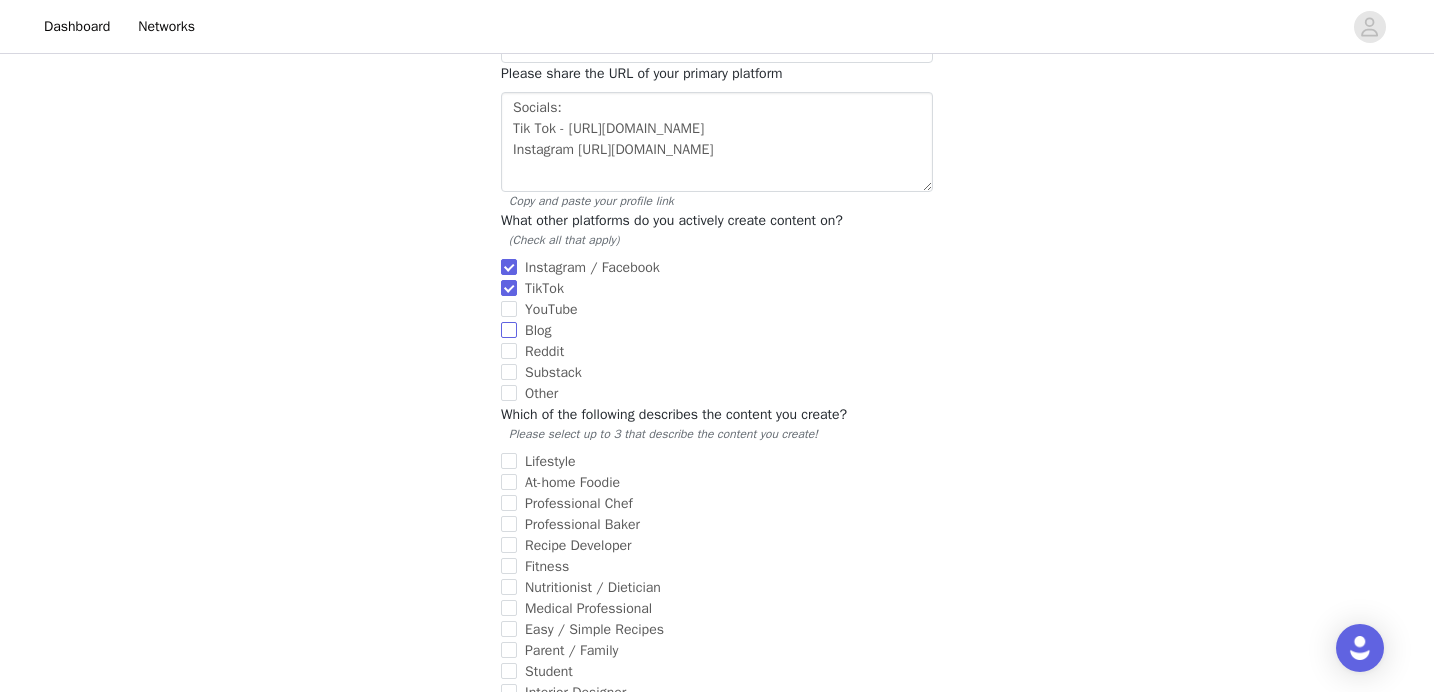 scroll, scrollTop: 617, scrollLeft: 0, axis: vertical 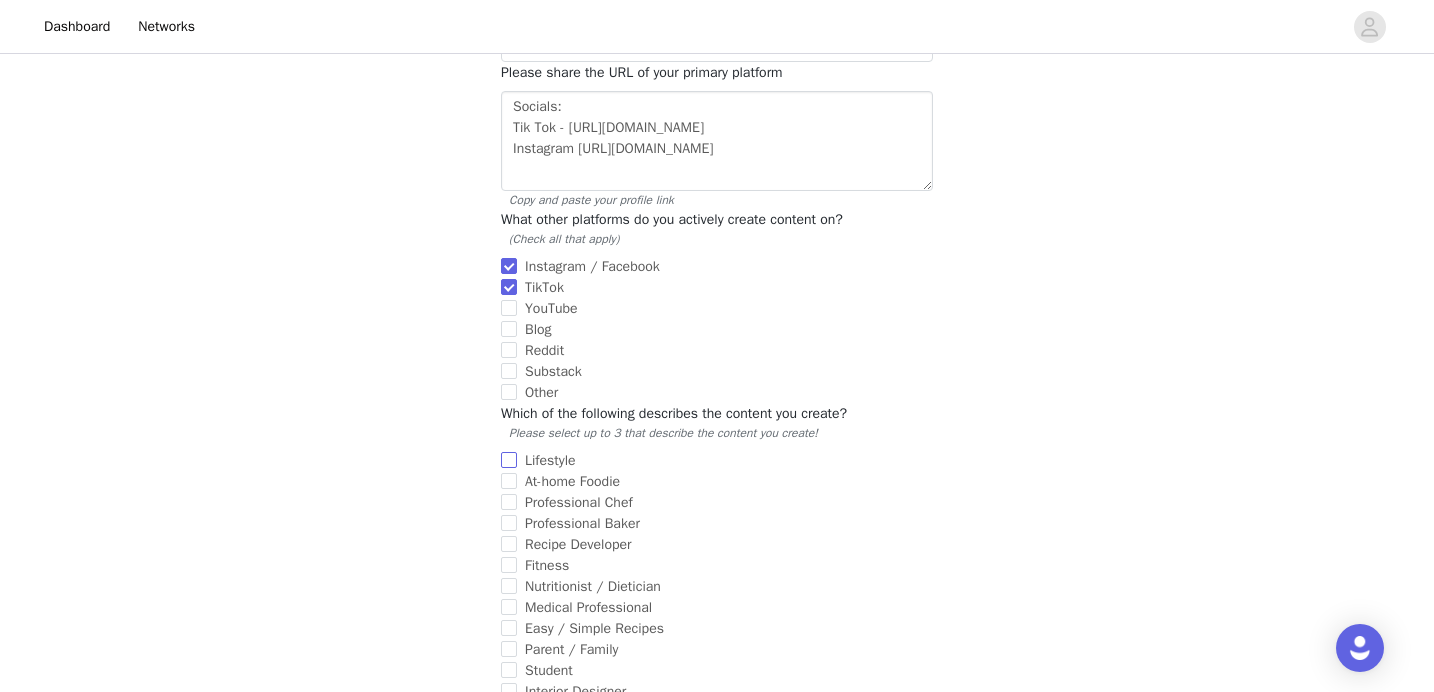 click on "Lifestyle" at bounding box center [509, 460] 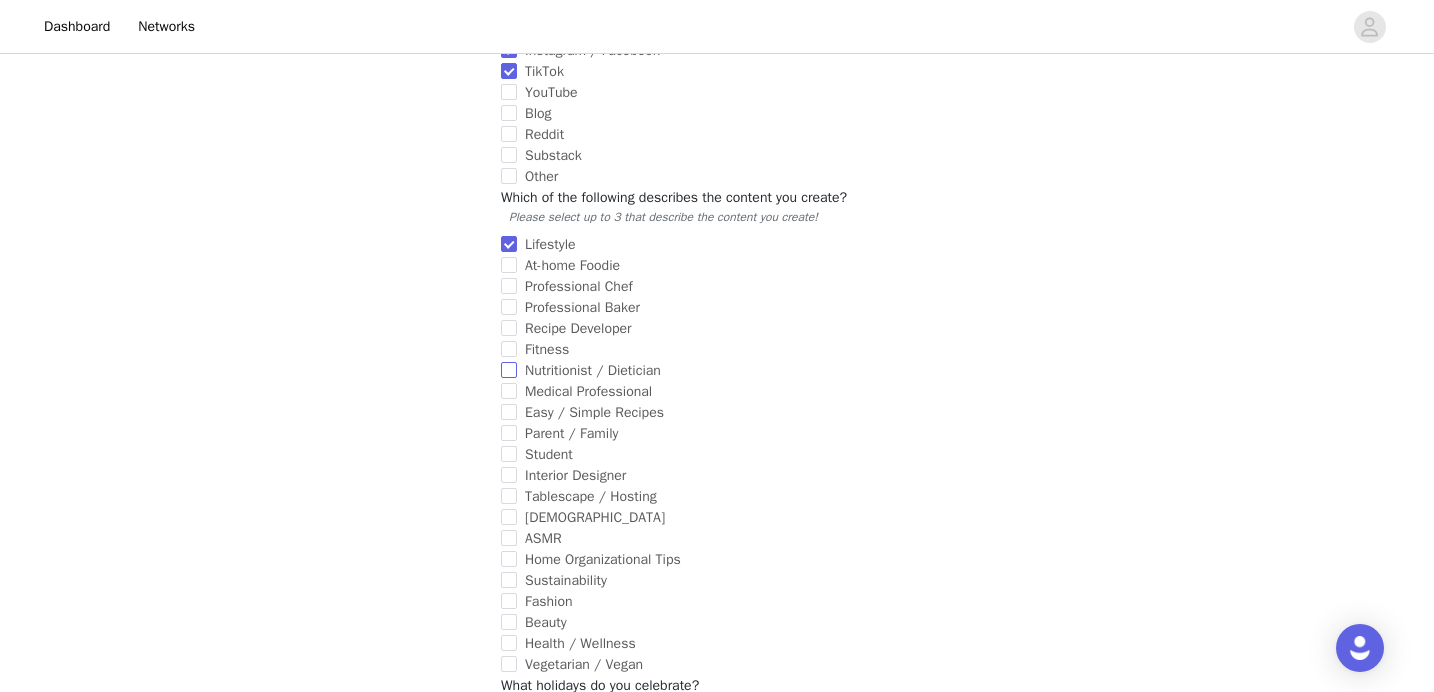 scroll, scrollTop: 844, scrollLeft: 0, axis: vertical 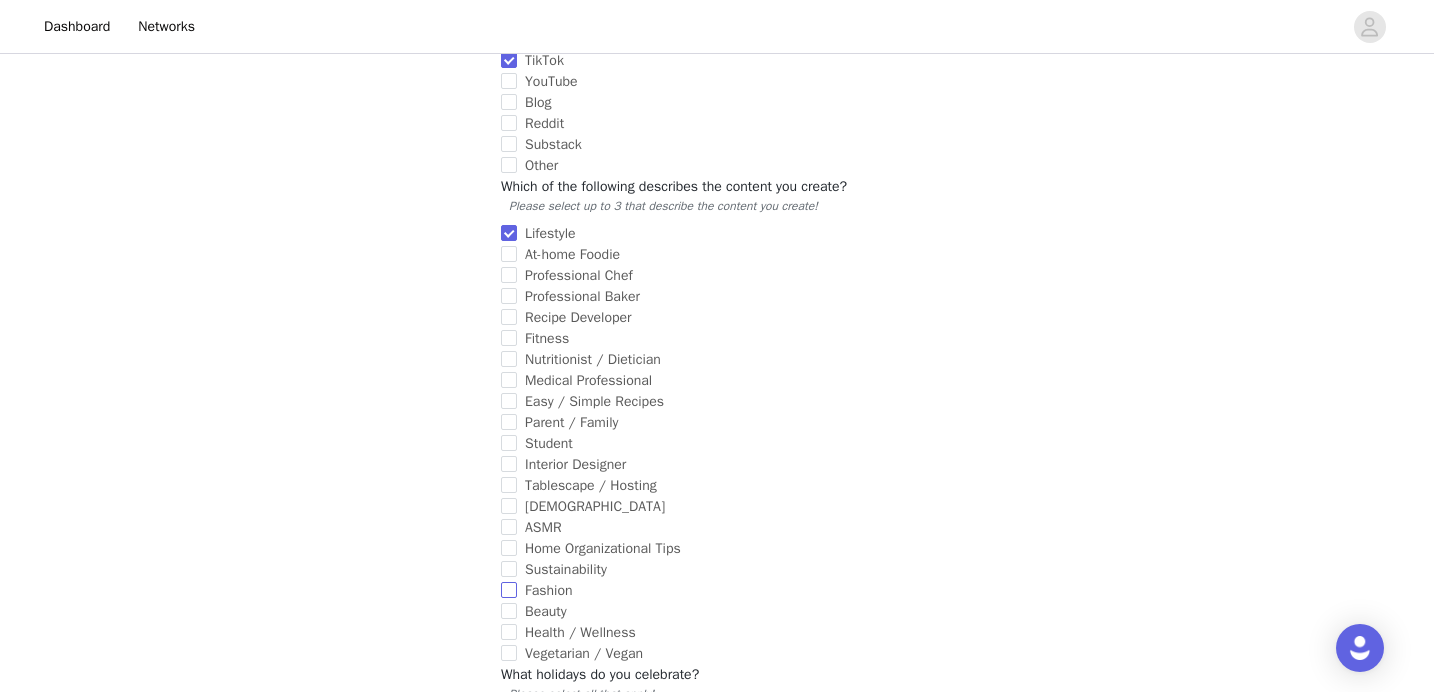 click on "Fashion" at bounding box center (509, 590) 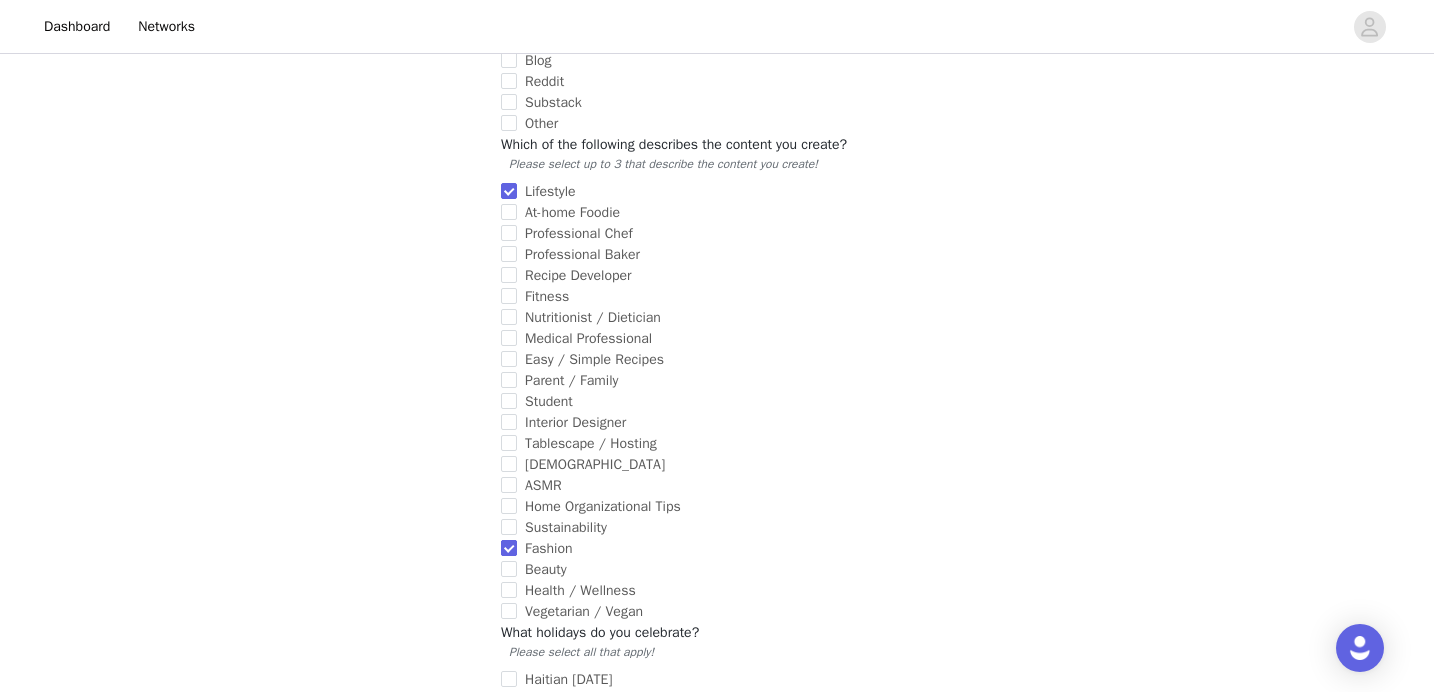 scroll, scrollTop: 887, scrollLeft: 0, axis: vertical 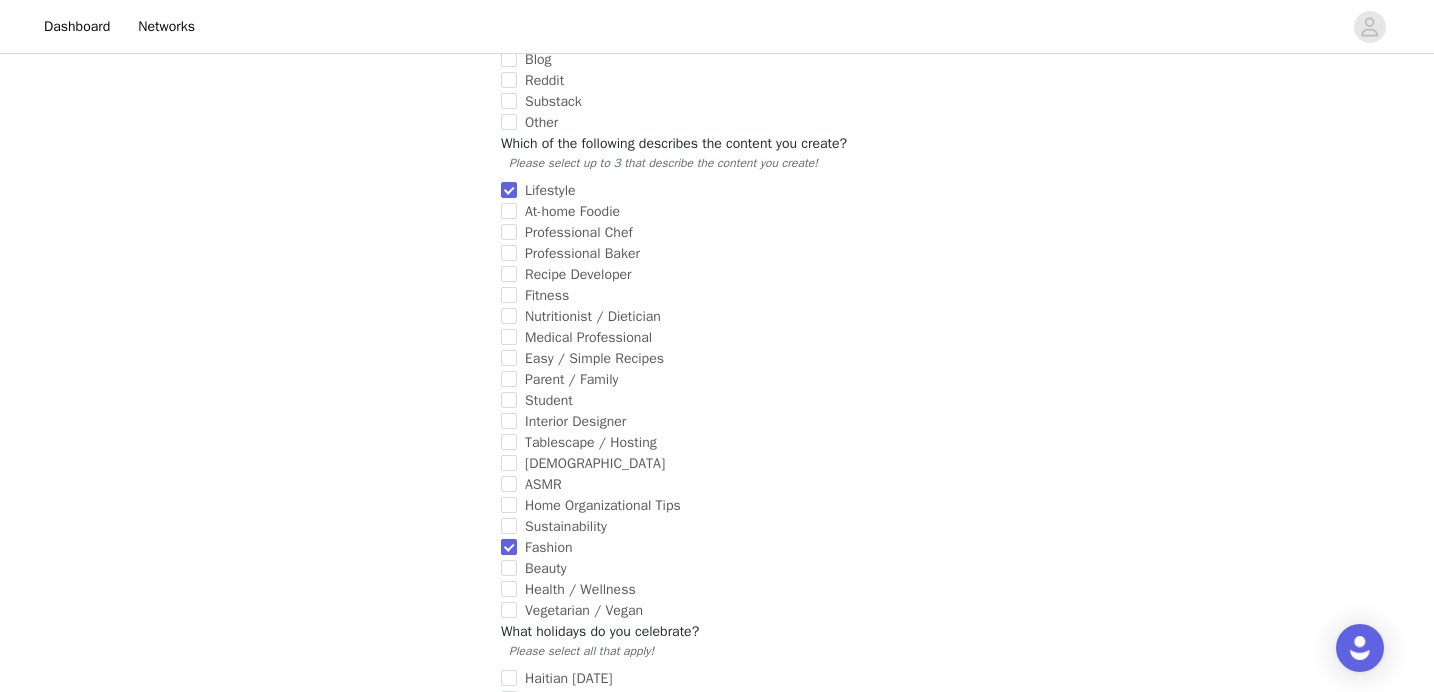 click on "Fashion" at bounding box center (509, 547) 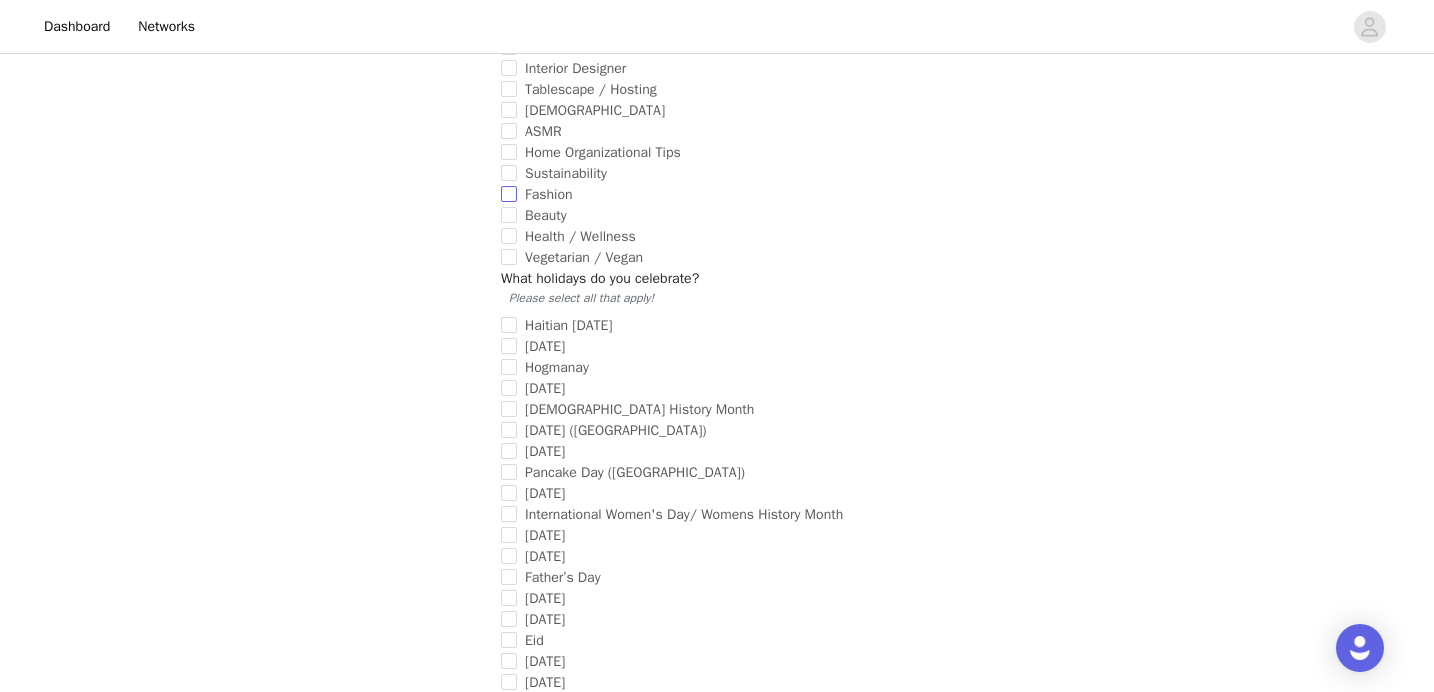 scroll, scrollTop: 1241, scrollLeft: 0, axis: vertical 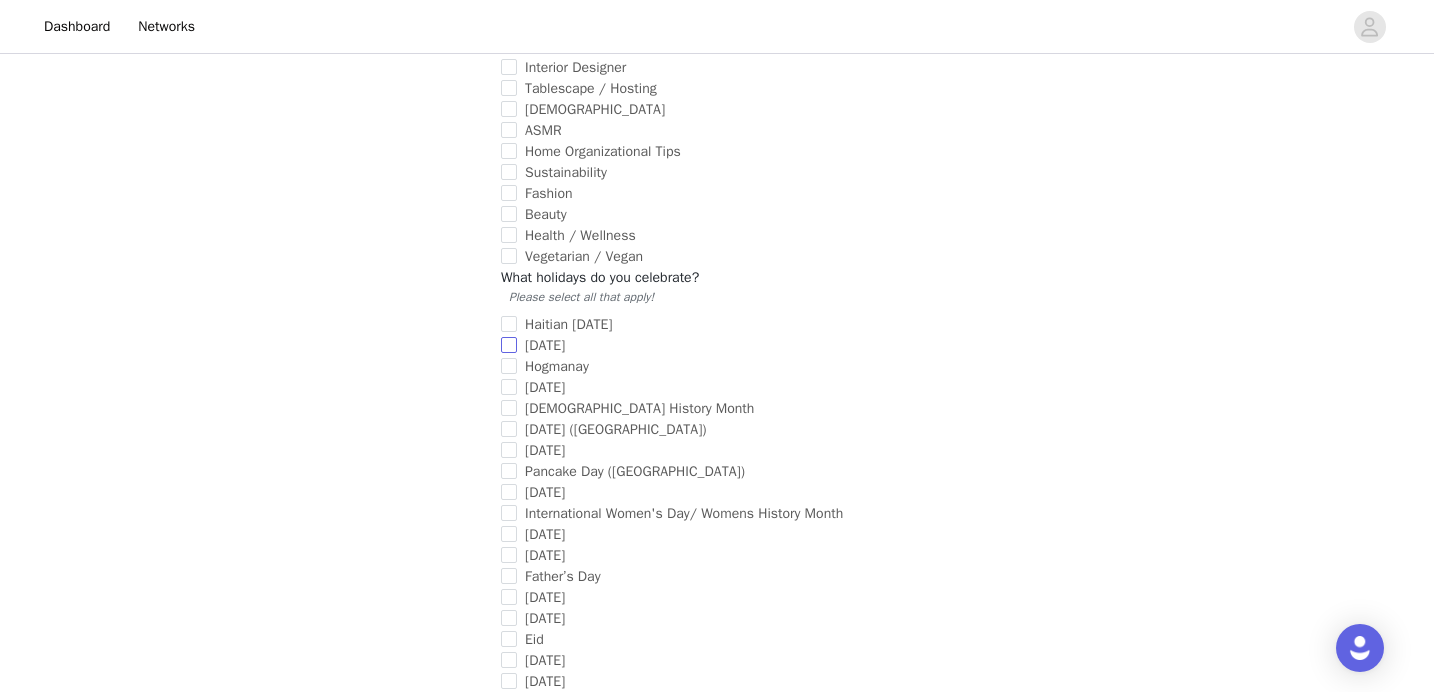 click on "[DATE]" at bounding box center [509, 345] 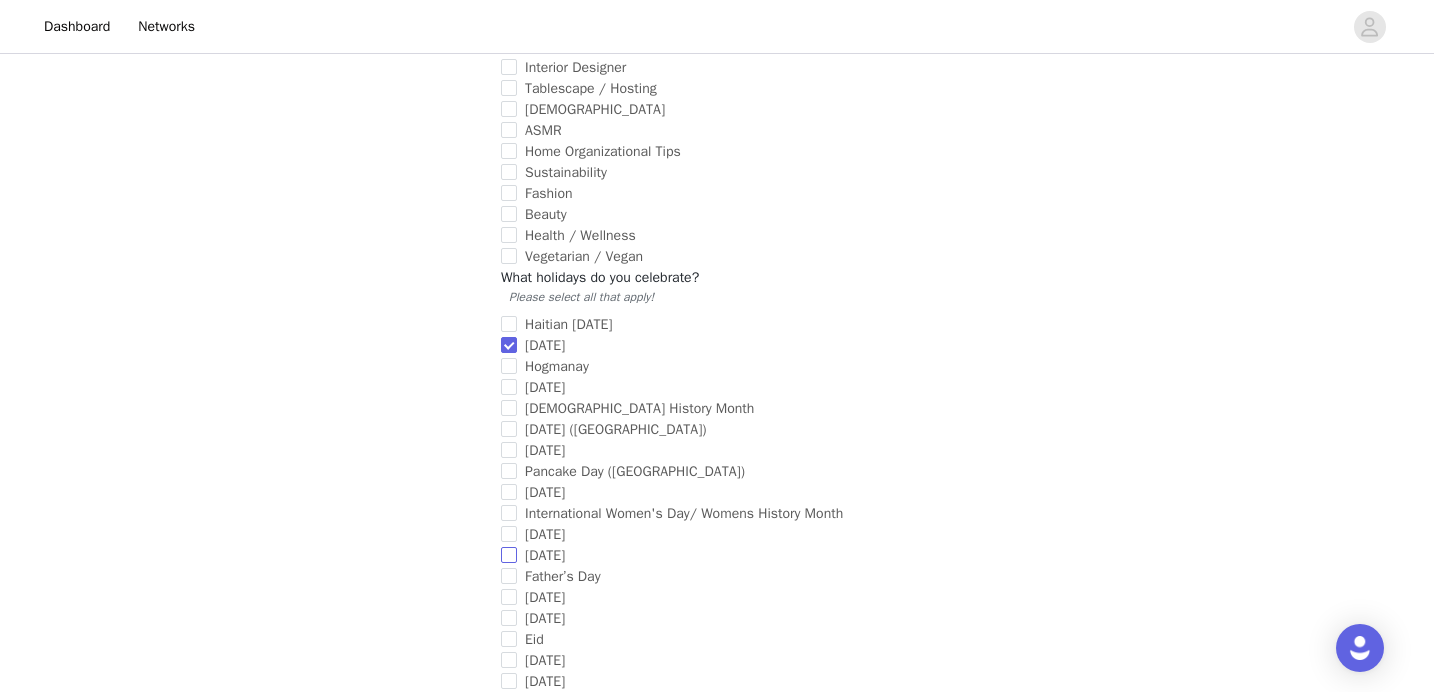 click on "[DATE]" at bounding box center (509, 555) 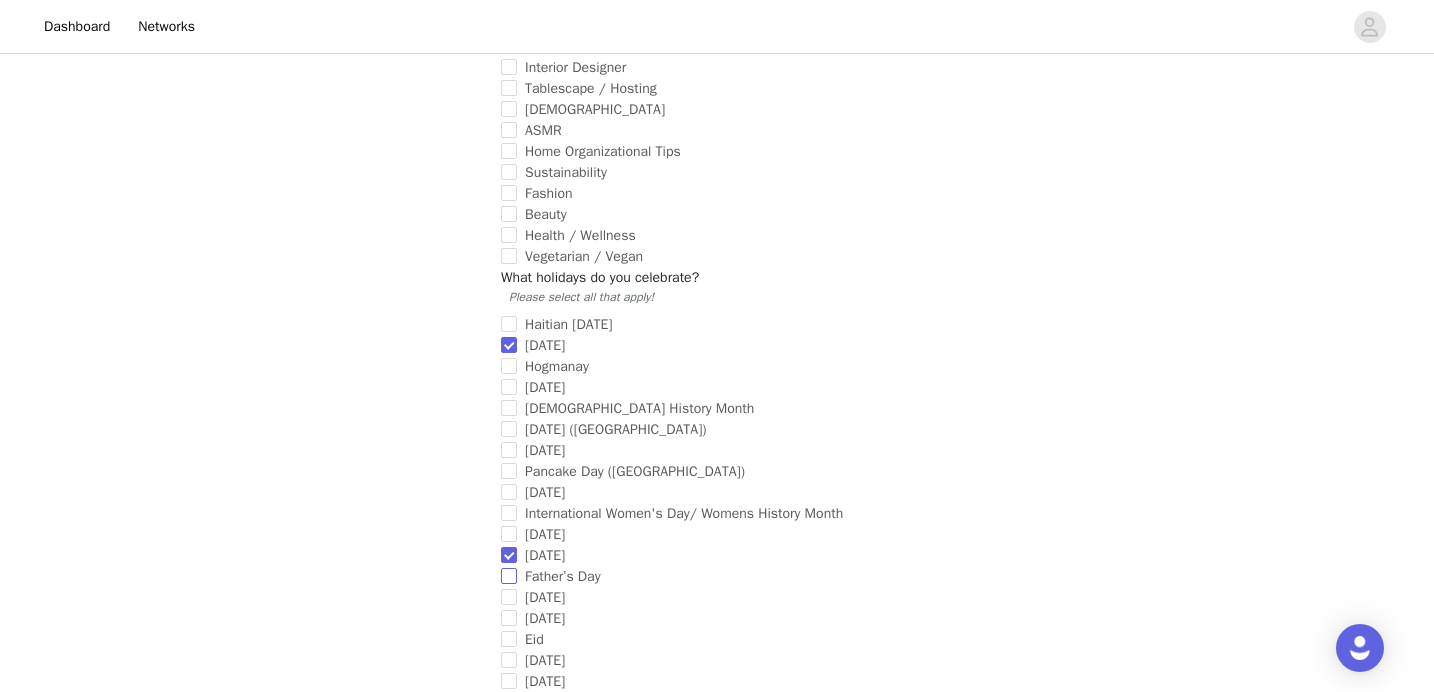 click on "Father’s Day" at bounding box center (509, 576) 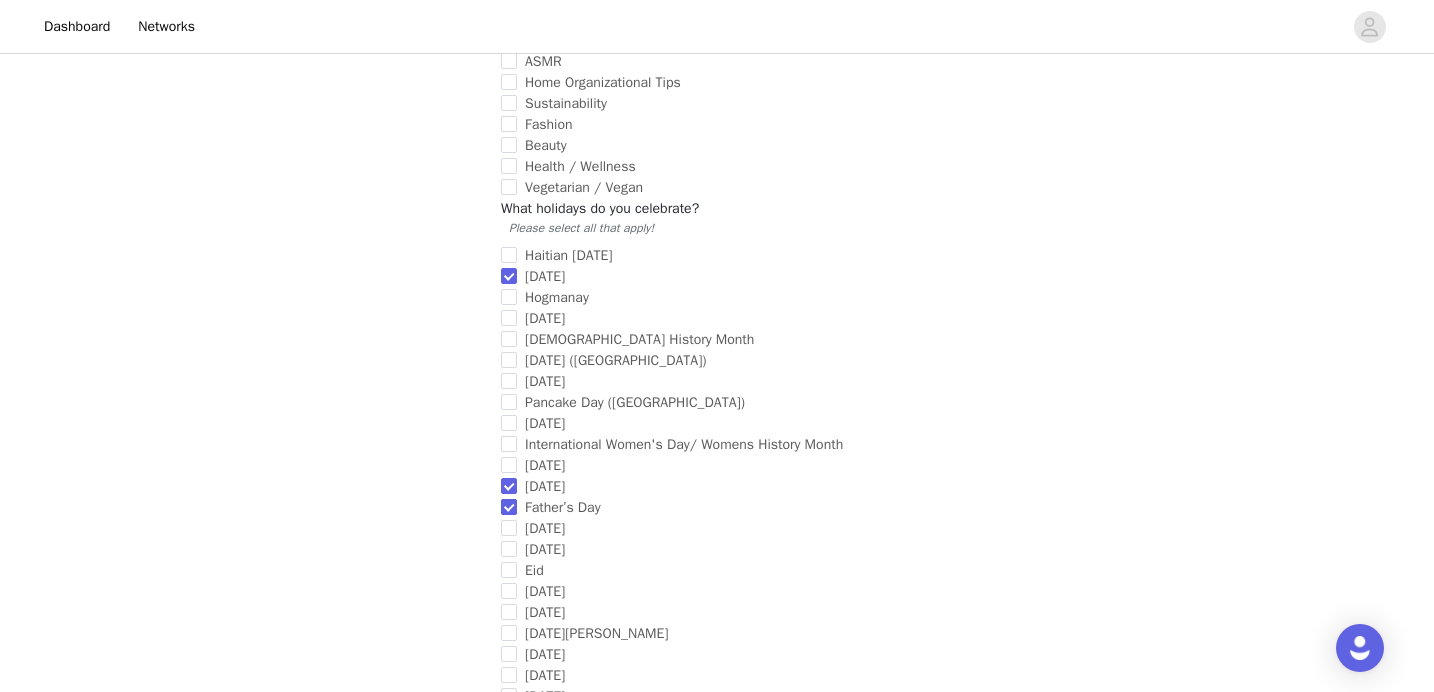 scroll, scrollTop: 1314, scrollLeft: 0, axis: vertical 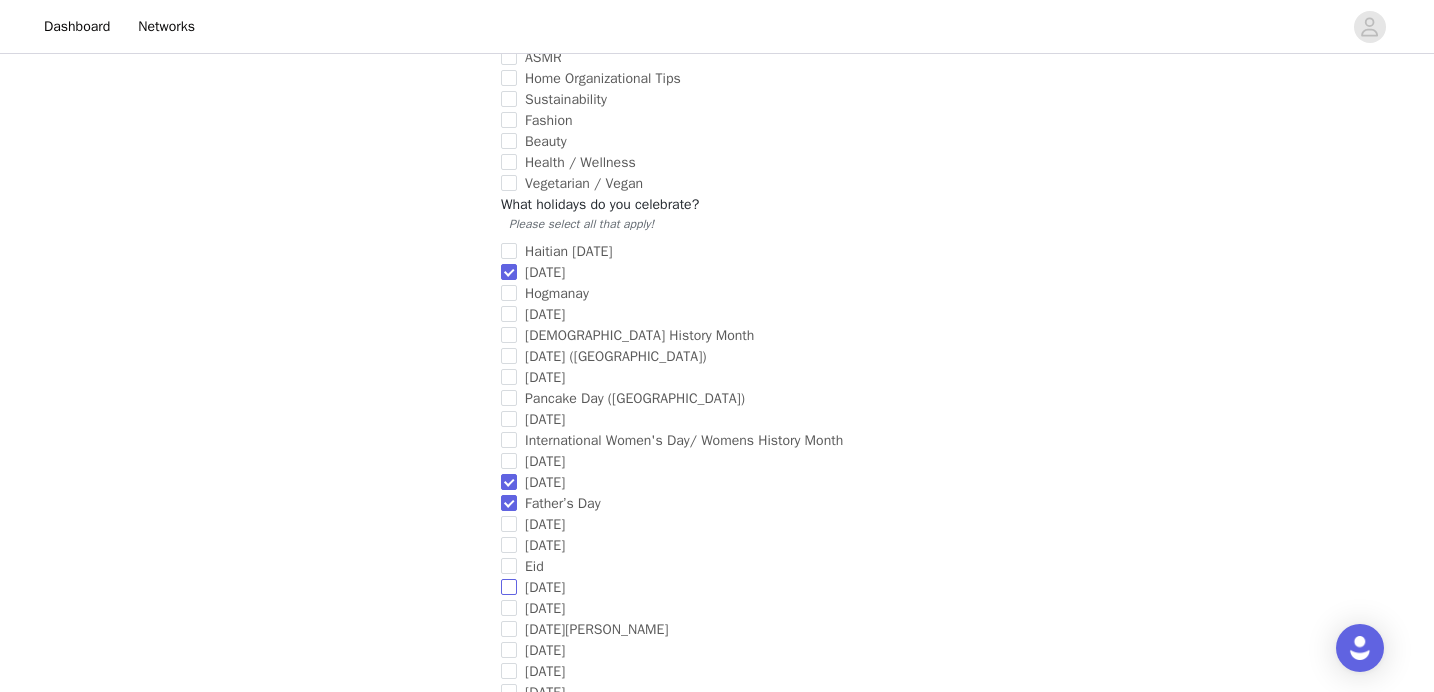 click on "[DATE]" at bounding box center [509, 587] 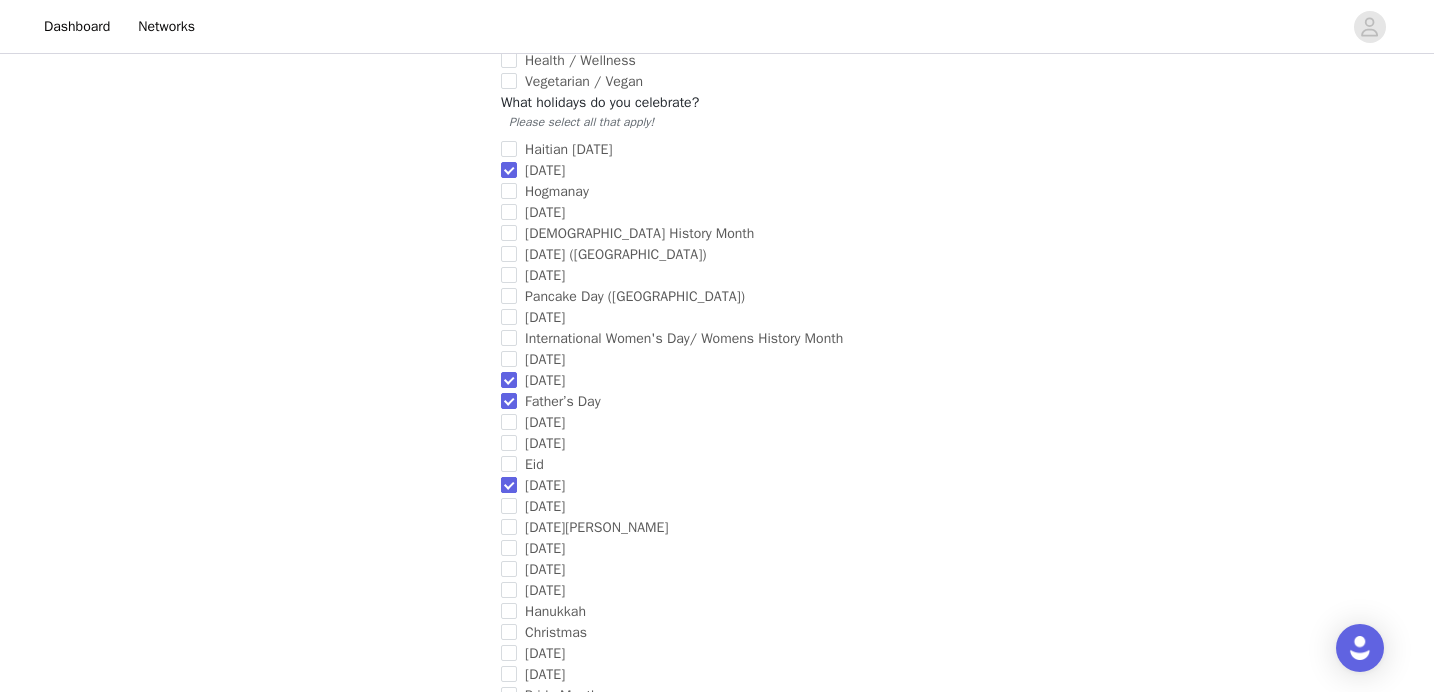scroll, scrollTop: 1472, scrollLeft: 0, axis: vertical 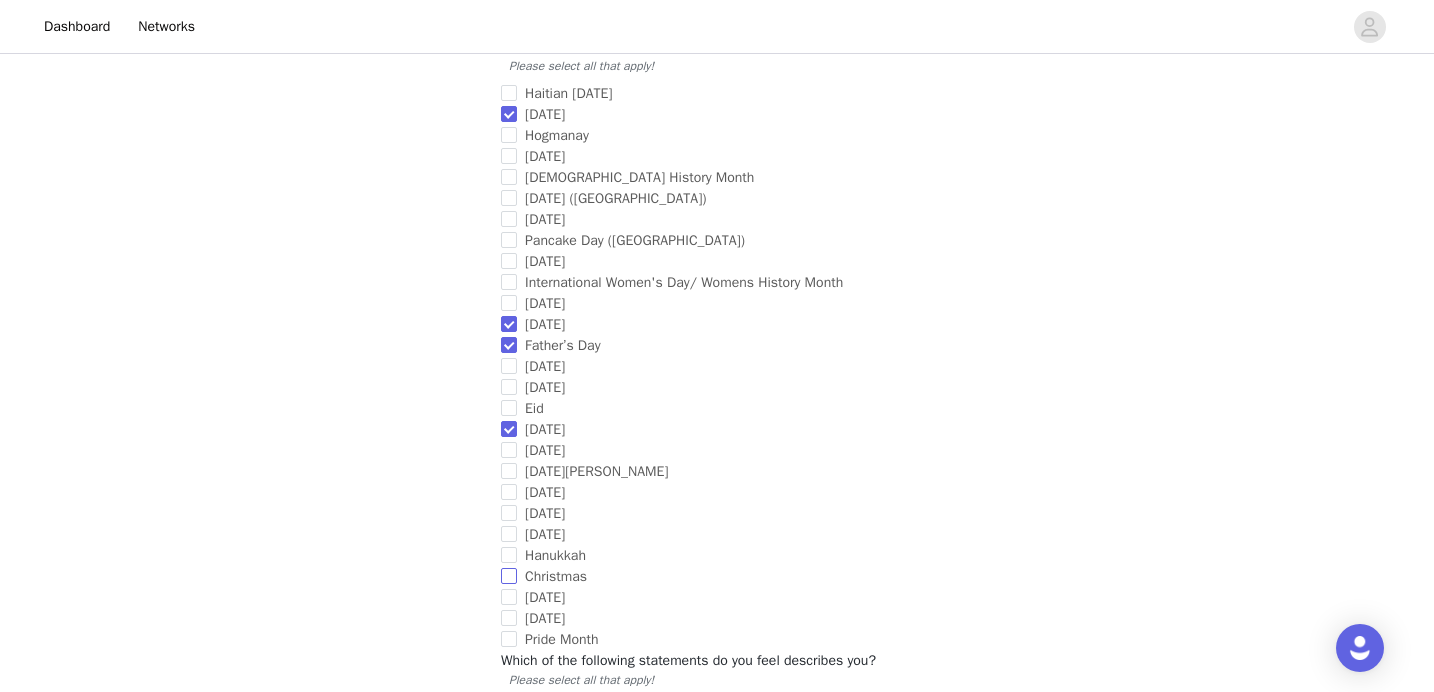 click on "Christmas" at bounding box center (509, 576) 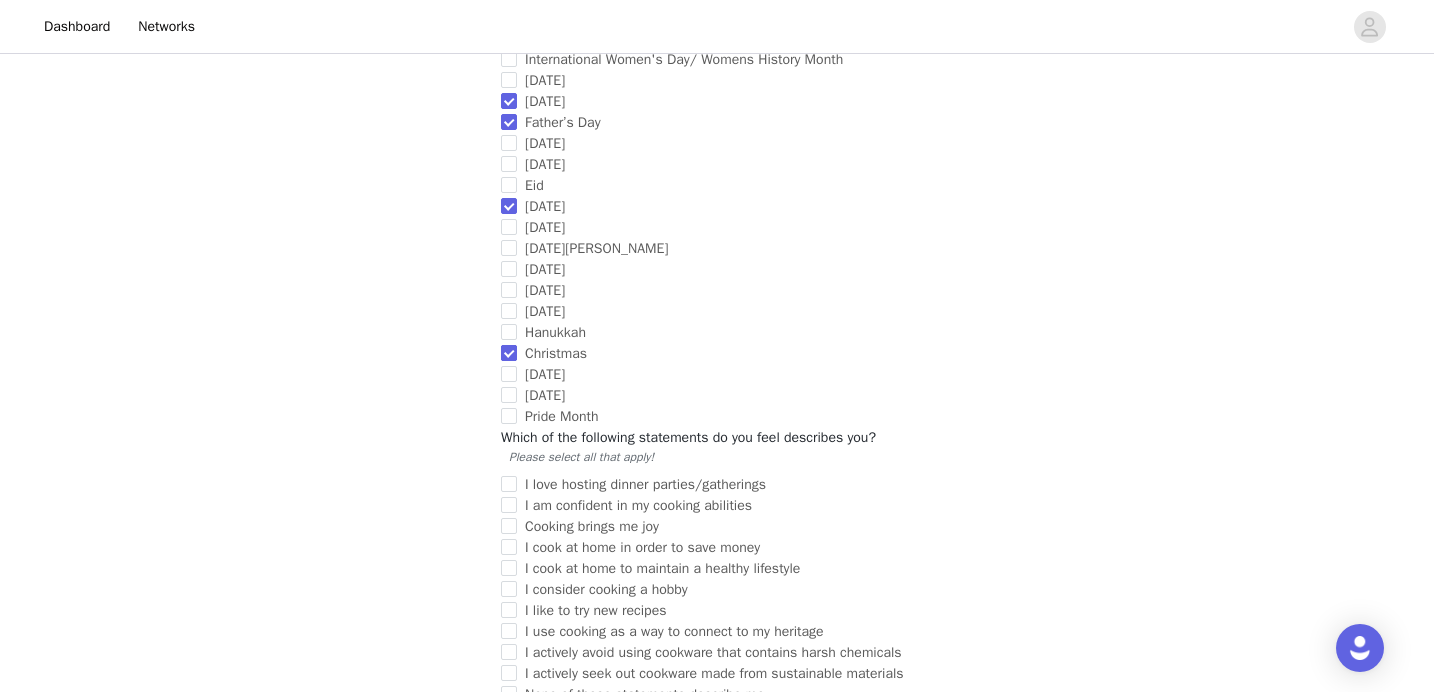 scroll, scrollTop: 1696, scrollLeft: 0, axis: vertical 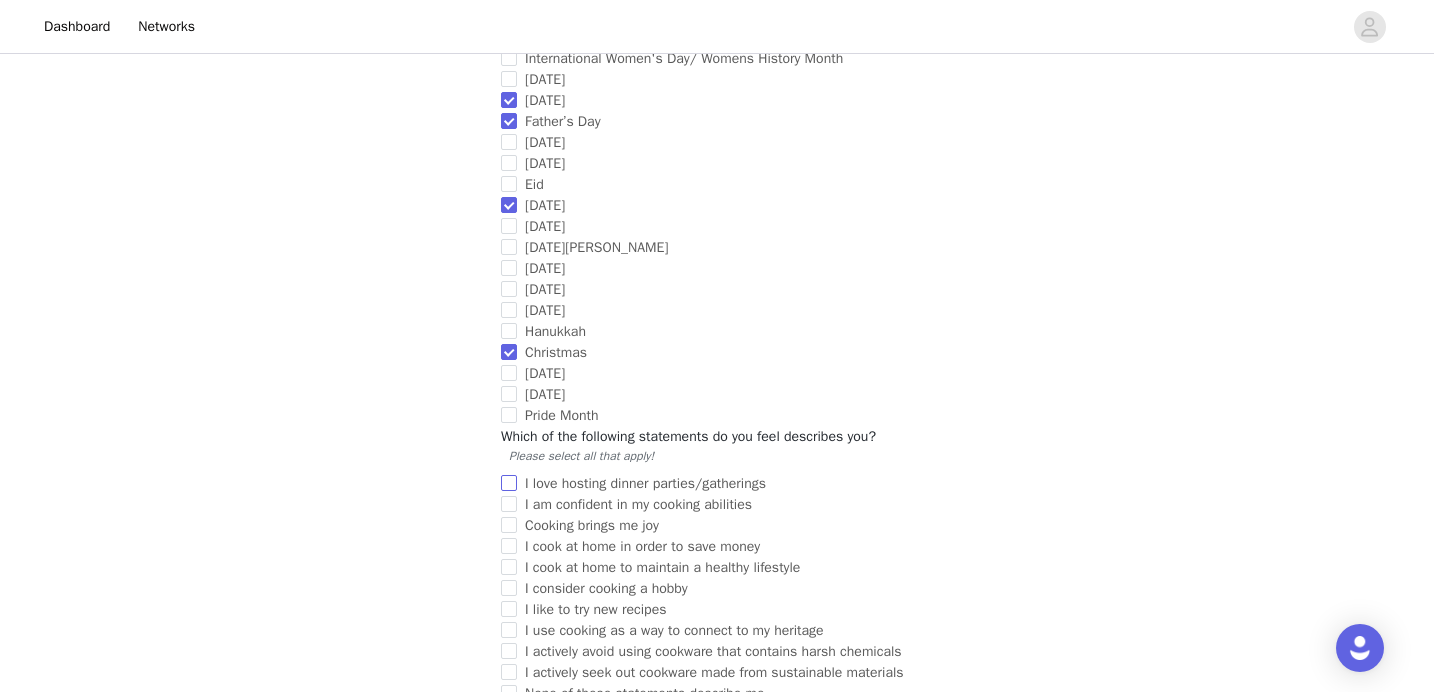 click on "I love hosting dinner parties/gatherings" at bounding box center [509, 483] 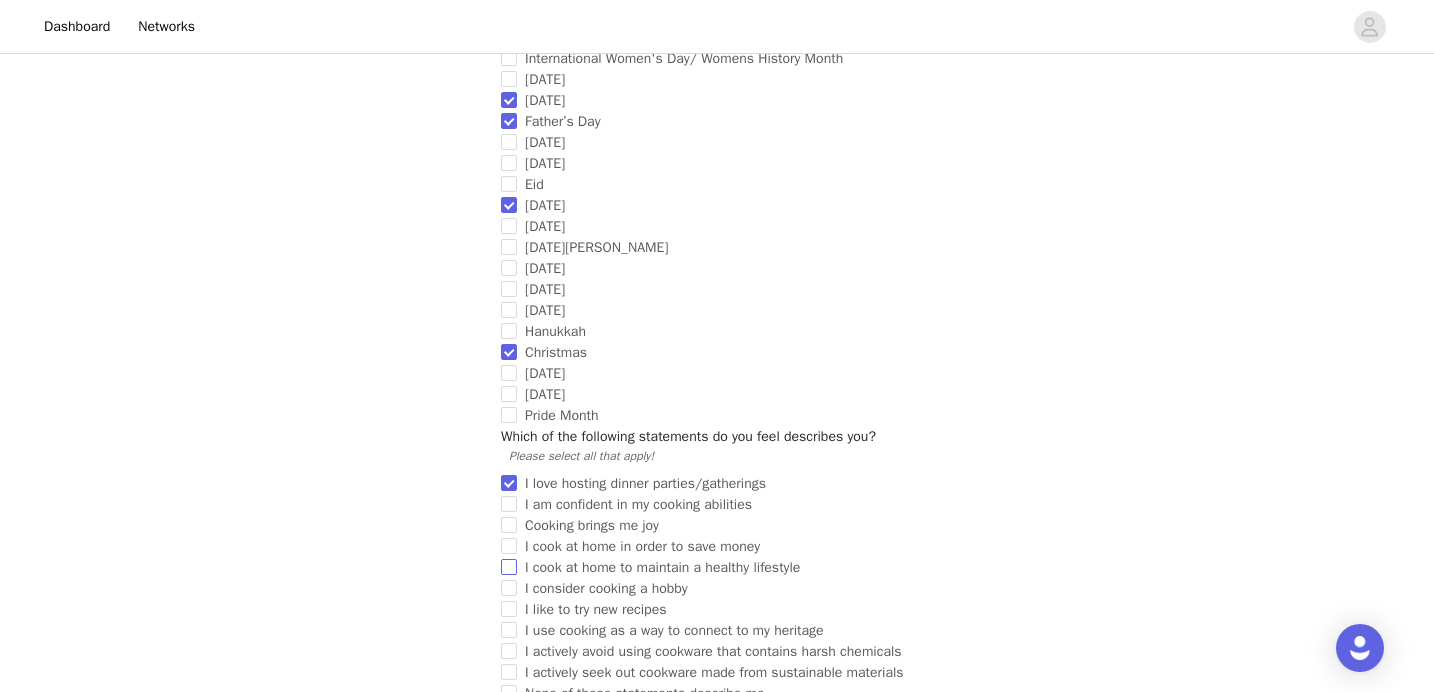 click on "I cook at home to maintain a healthy lifestyle" at bounding box center (509, 567) 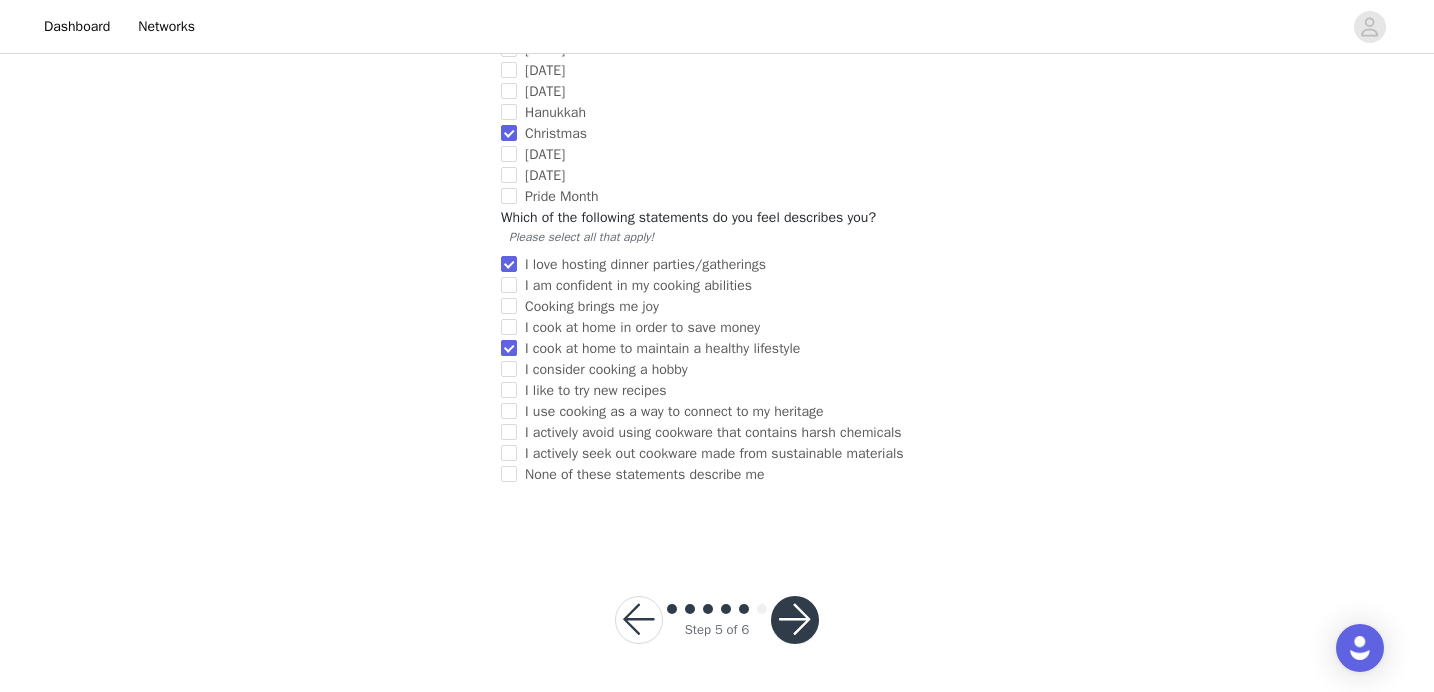 scroll, scrollTop: 1949, scrollLeft: 0, axis: vertical 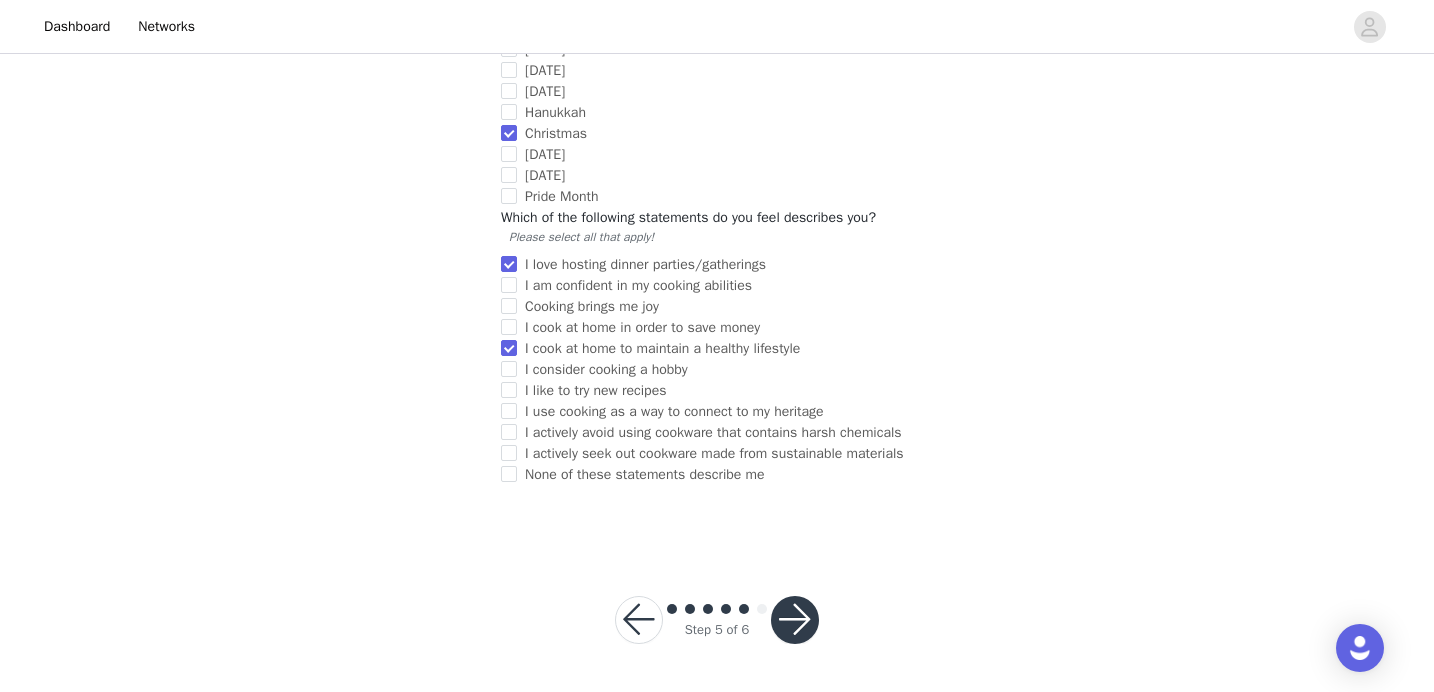 click at bounding box center [795, 620] 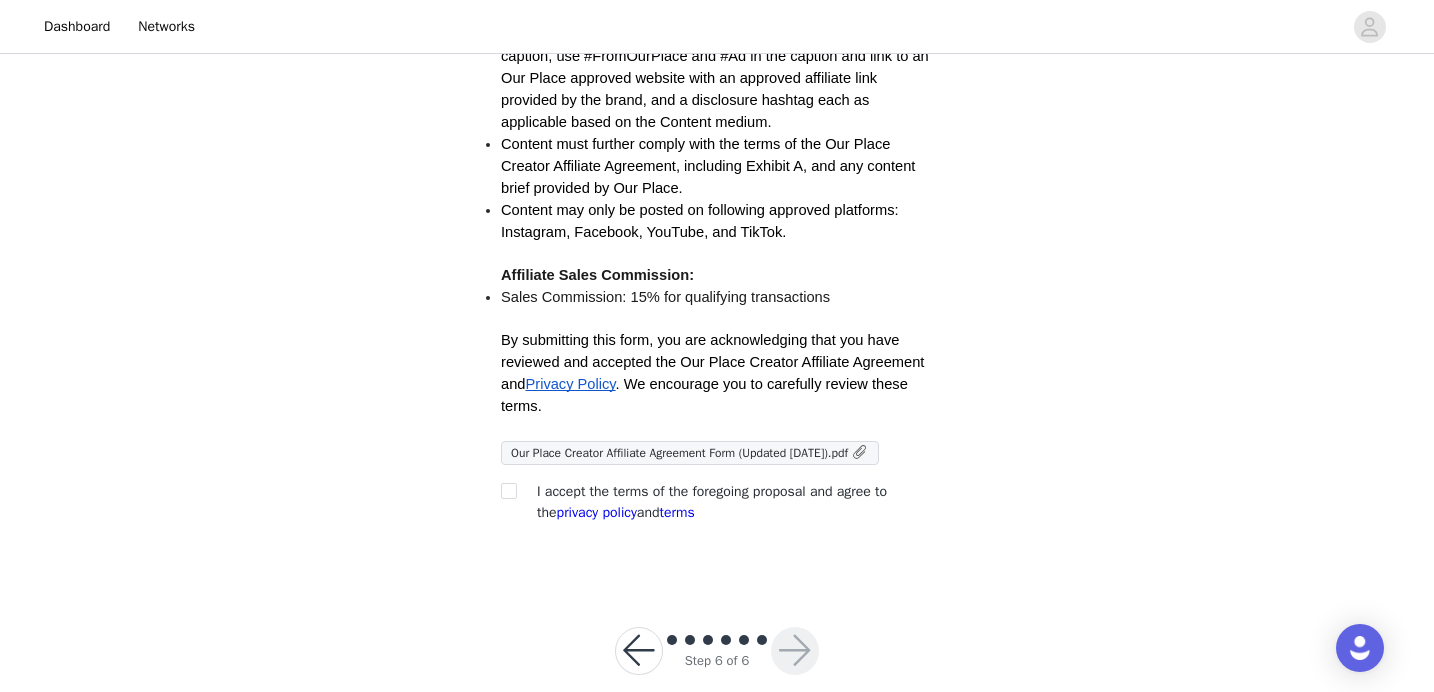 scroll, scrollTop: 591, scrollLeft: 0, axis: vertical 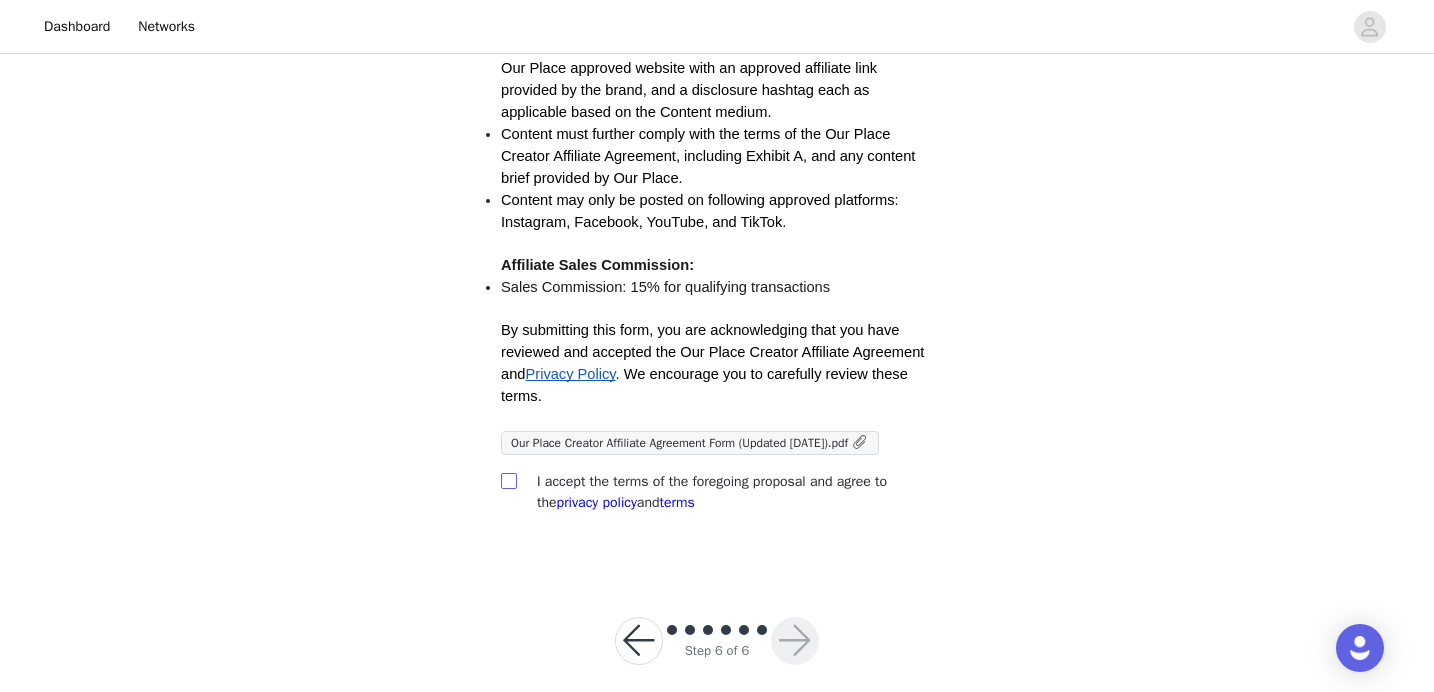 click at bounding box center (508, 480) 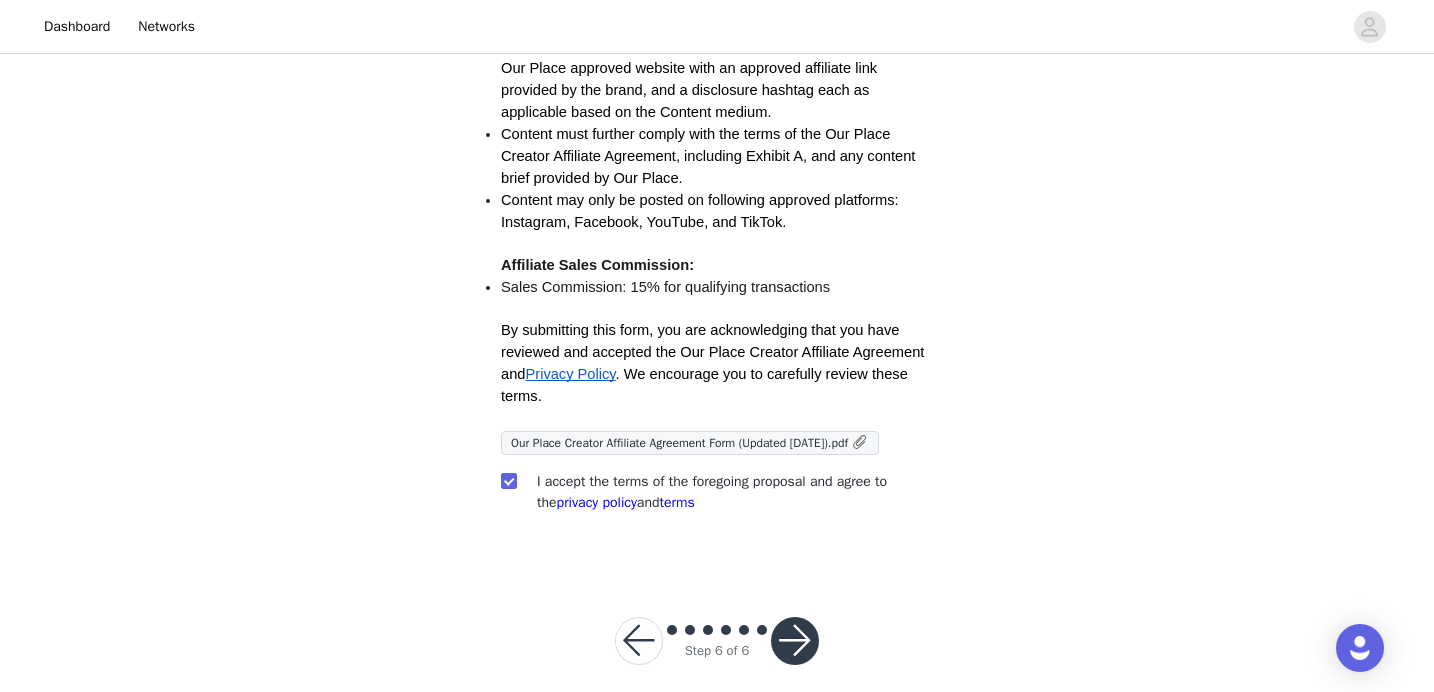 click at bounding box center [795, 641] 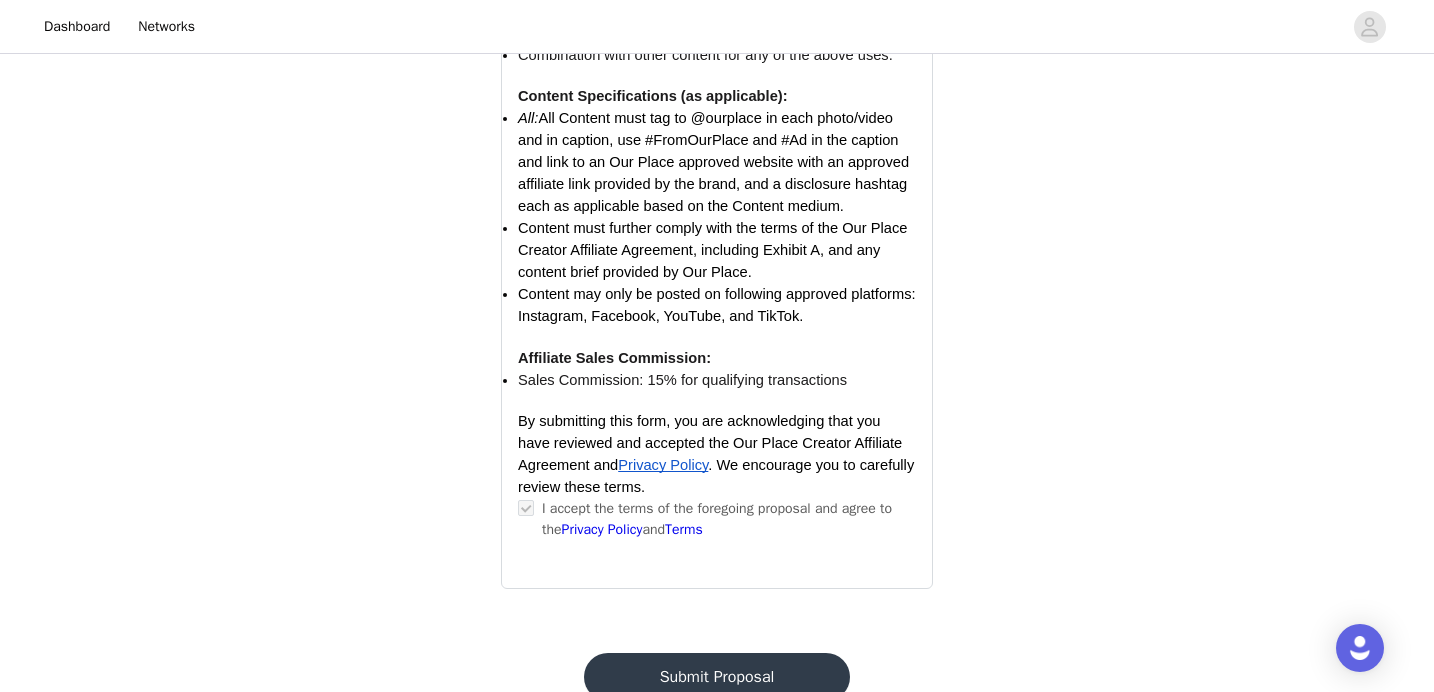 scroll, scrollTop: 2031, scrollLeft: 0, axis: vertical 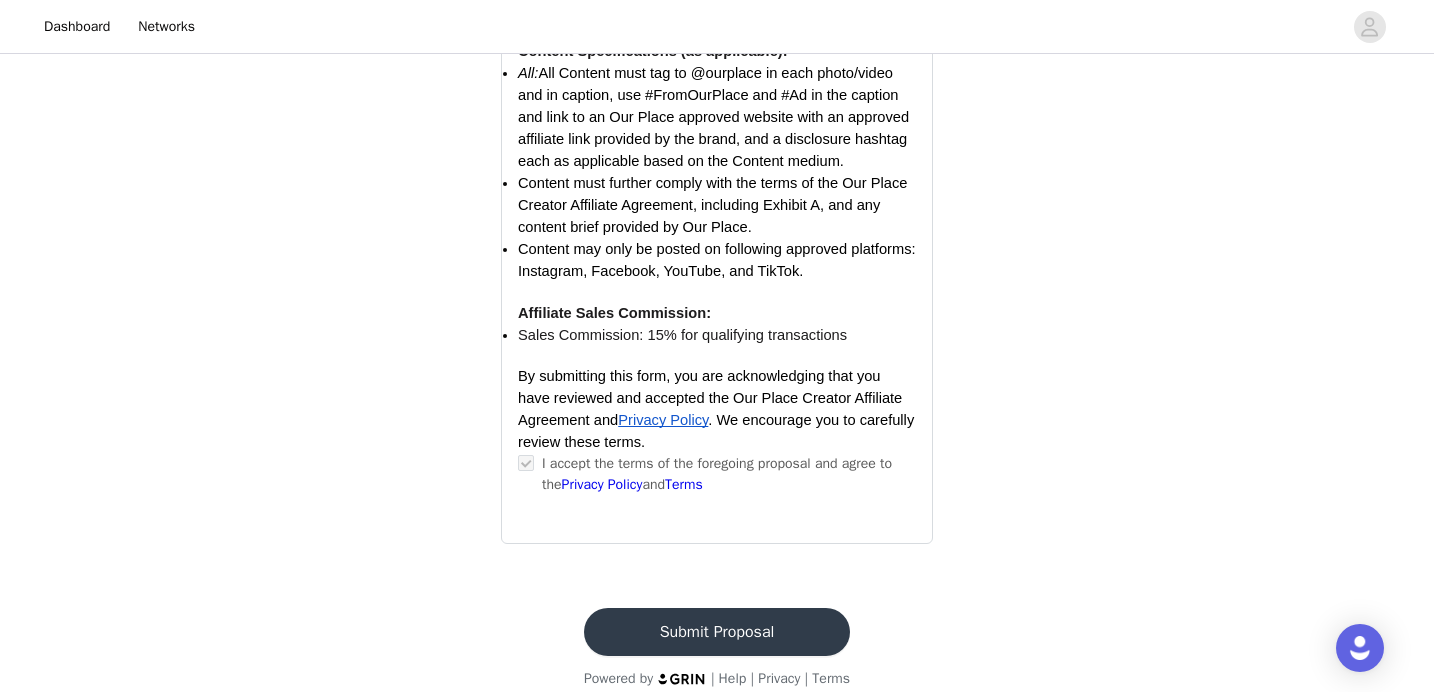 click on "Submit Proposal" at bounding box center (717, 632) 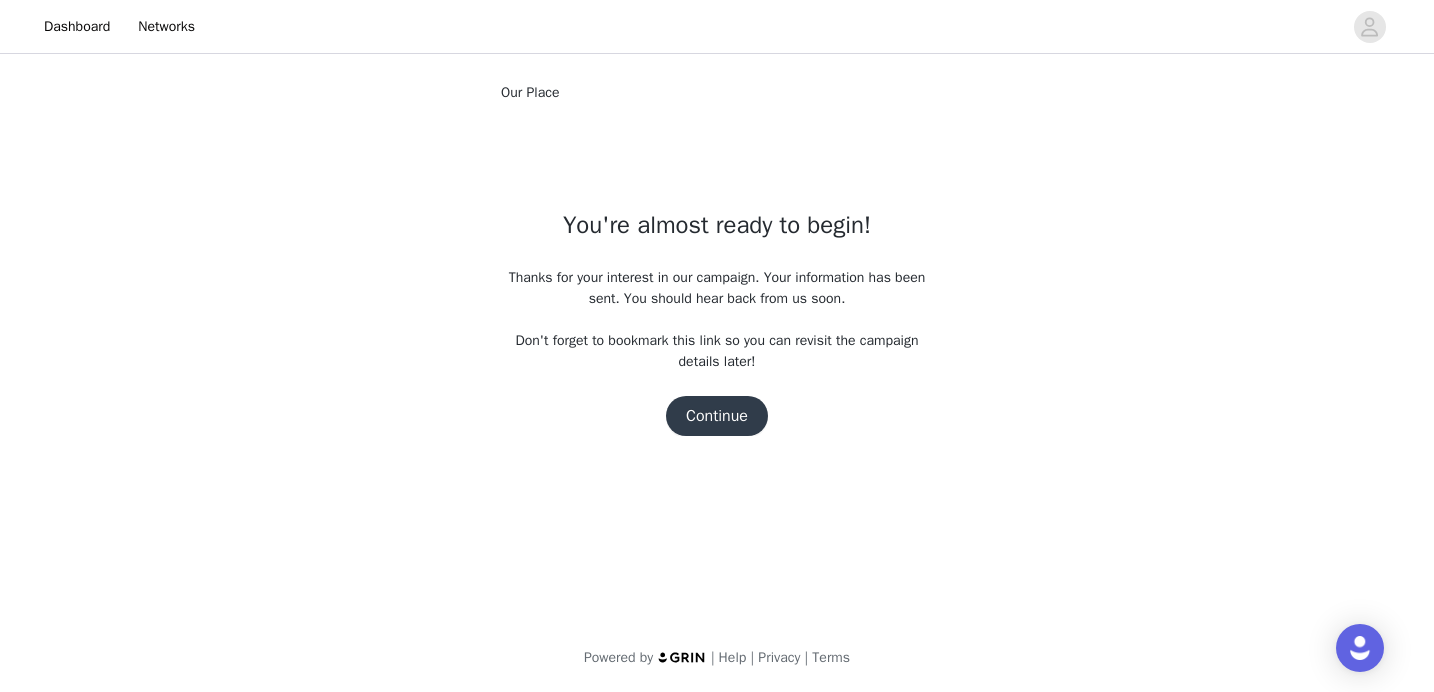 click on "Continue" at bounding box center [717, 416] 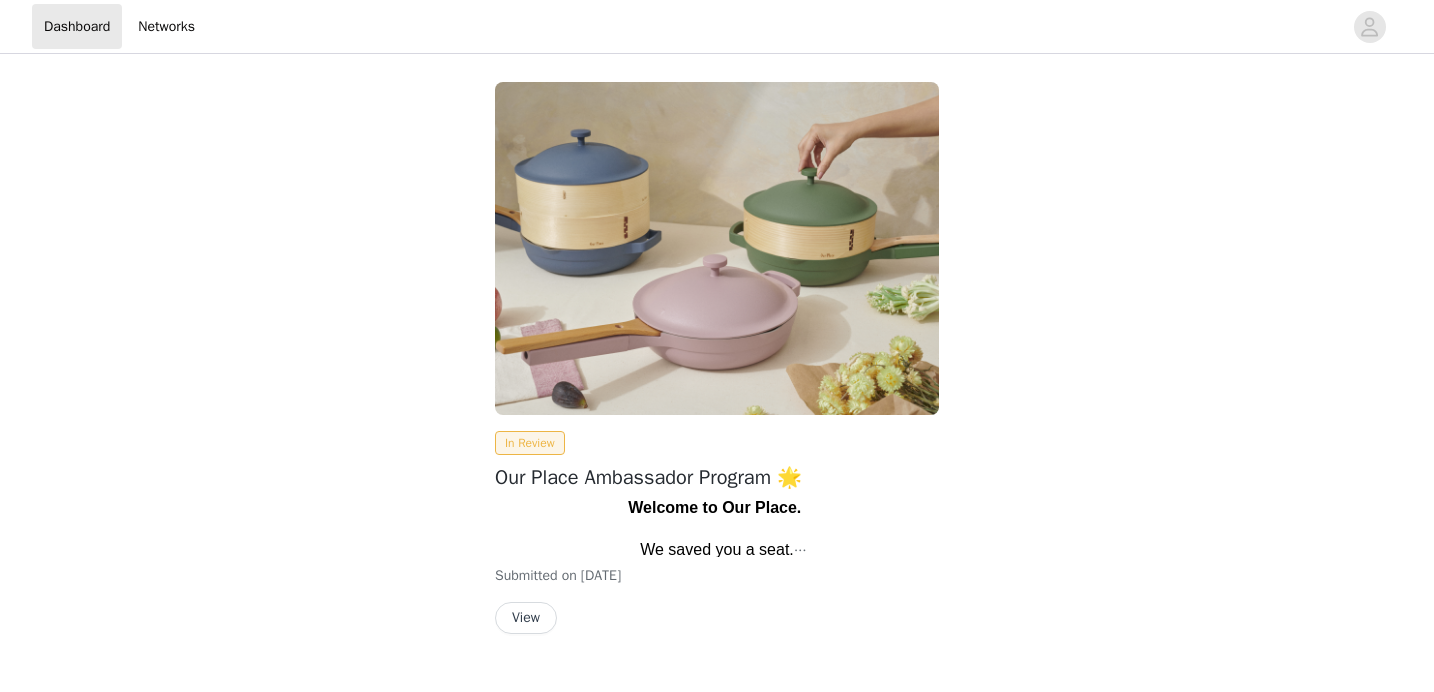 scroll, scrollTop: 0, scrollLeft: 0, axis: both 